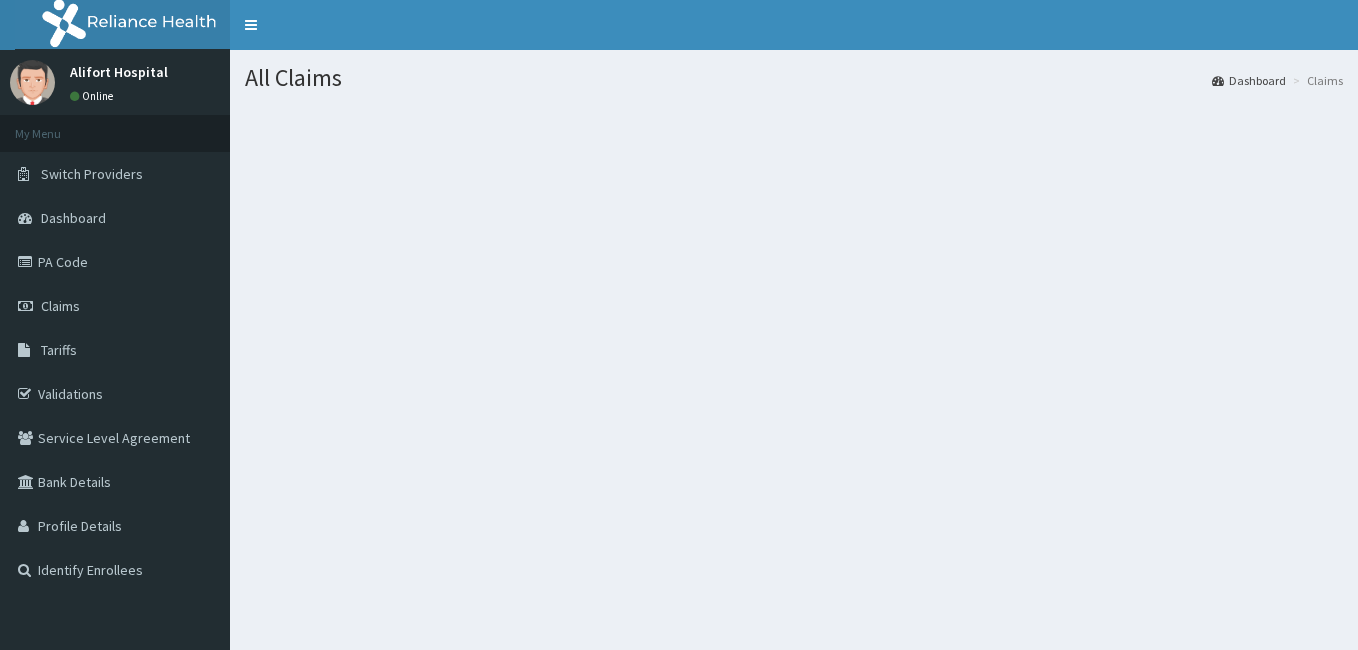 scroll, scrollTop: 0, scrollLeft: 0, axis: both 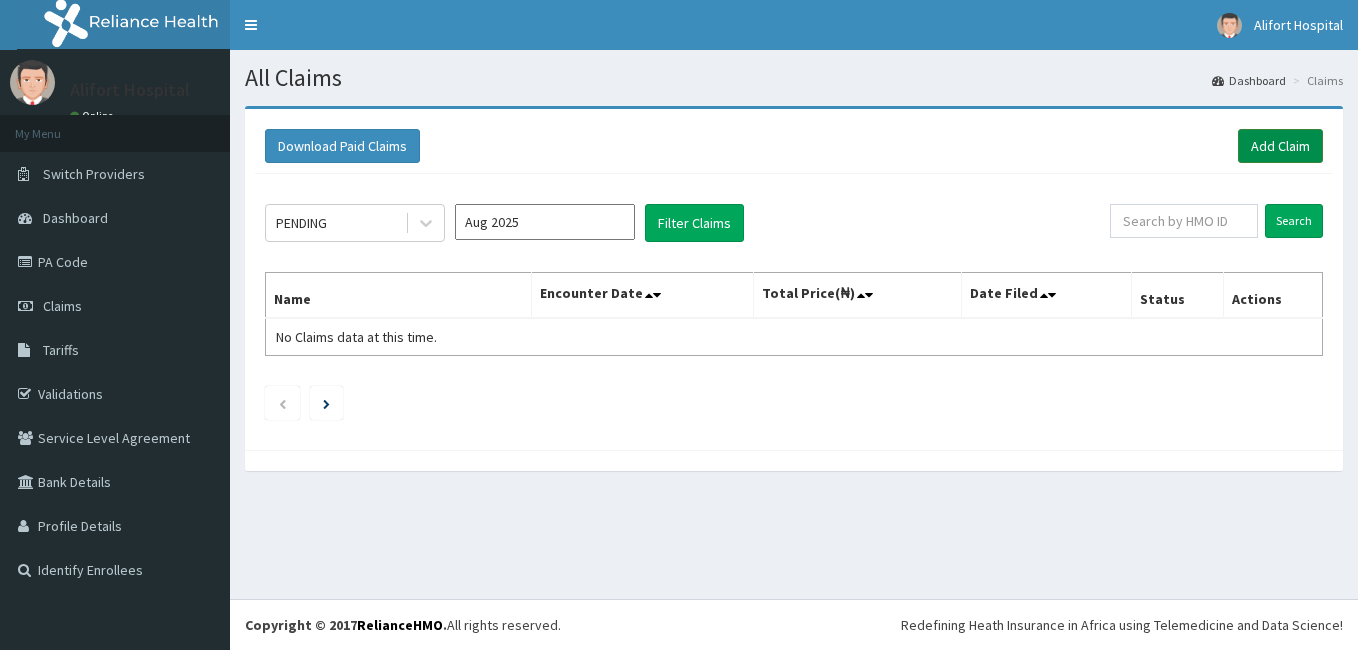 click on "Add Claim" at bounding box center (1280, 146) 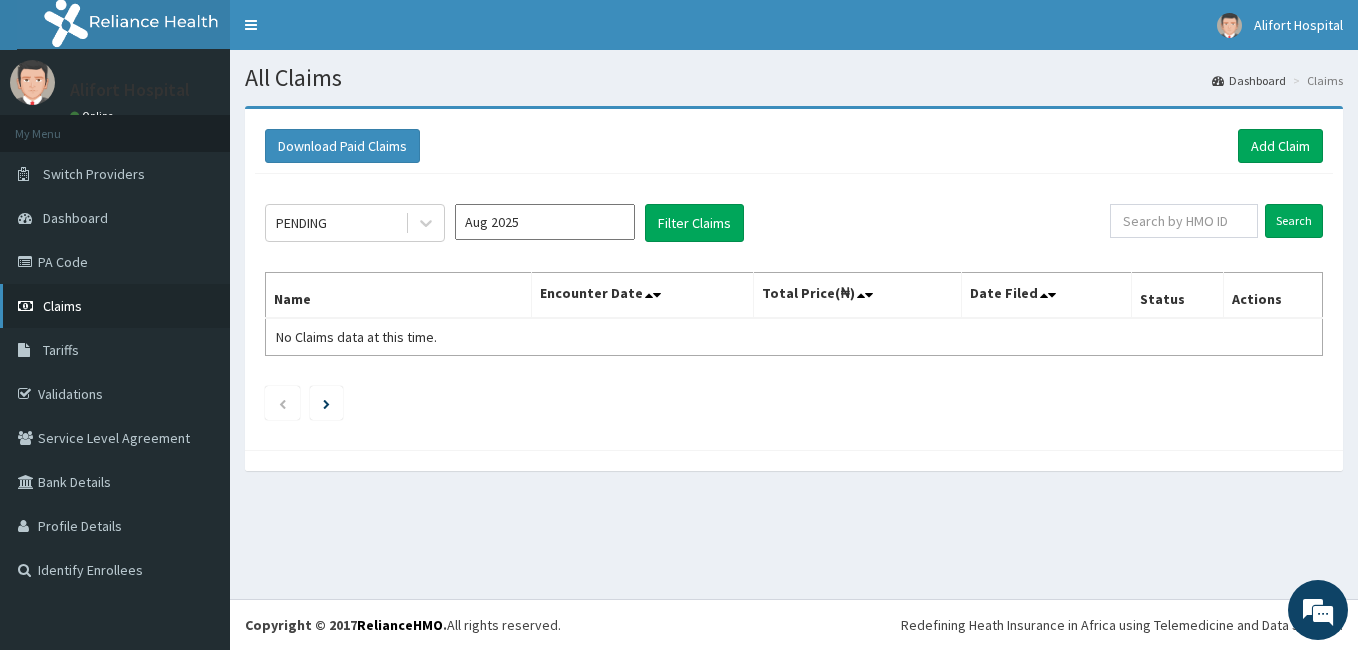 click on "Claims" at bounding box center (115, 306) 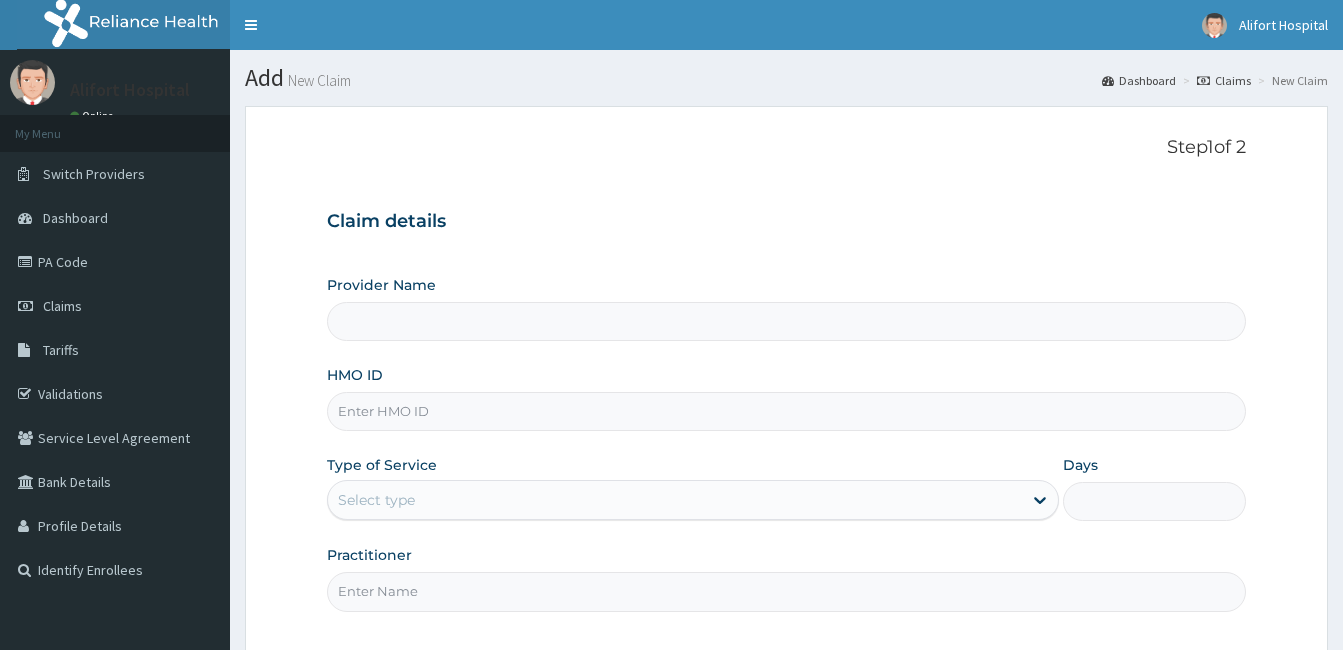 scroll, scrollTop: 0, scrollLeft: 0, axis: both 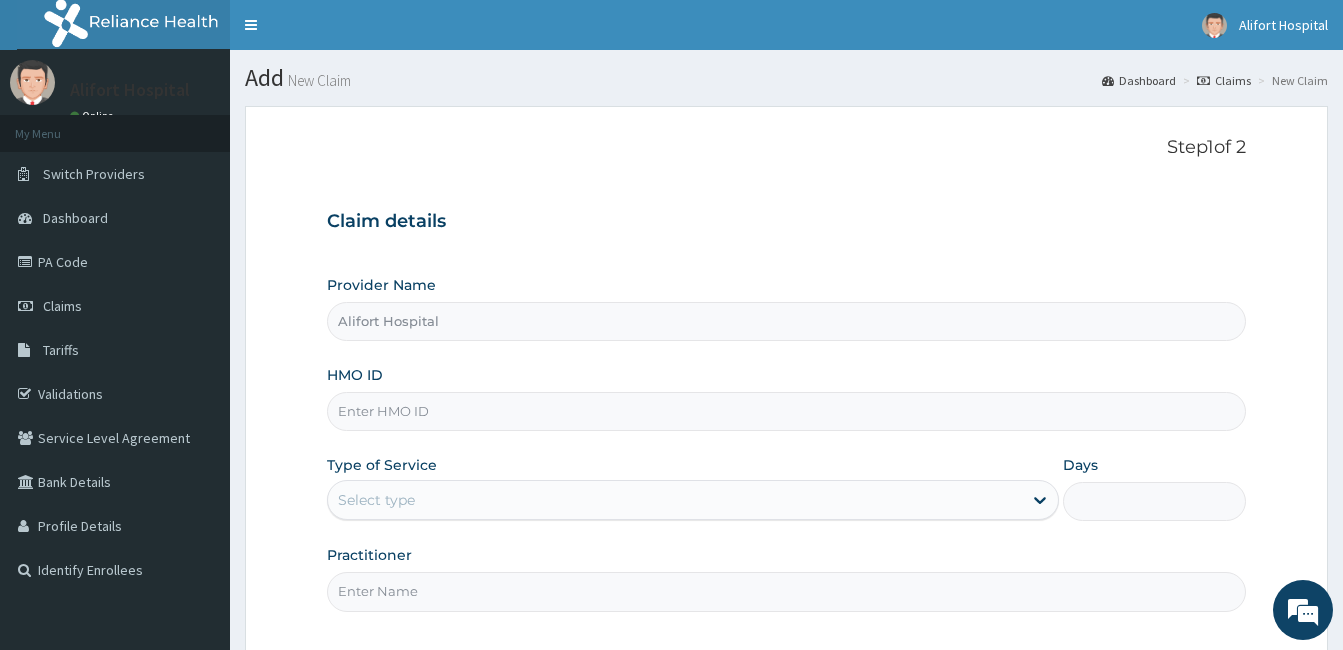 click on "HMO ID" at bounding box center (786, 411) 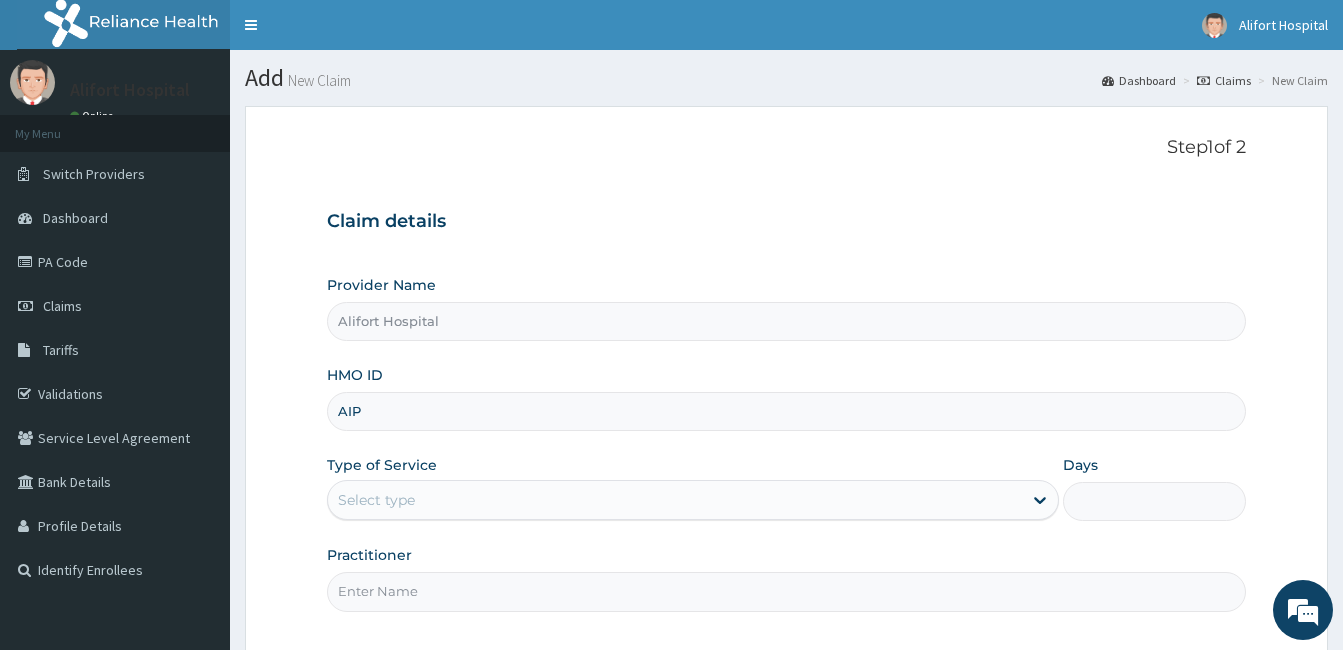 type on "AIP/10025/A" 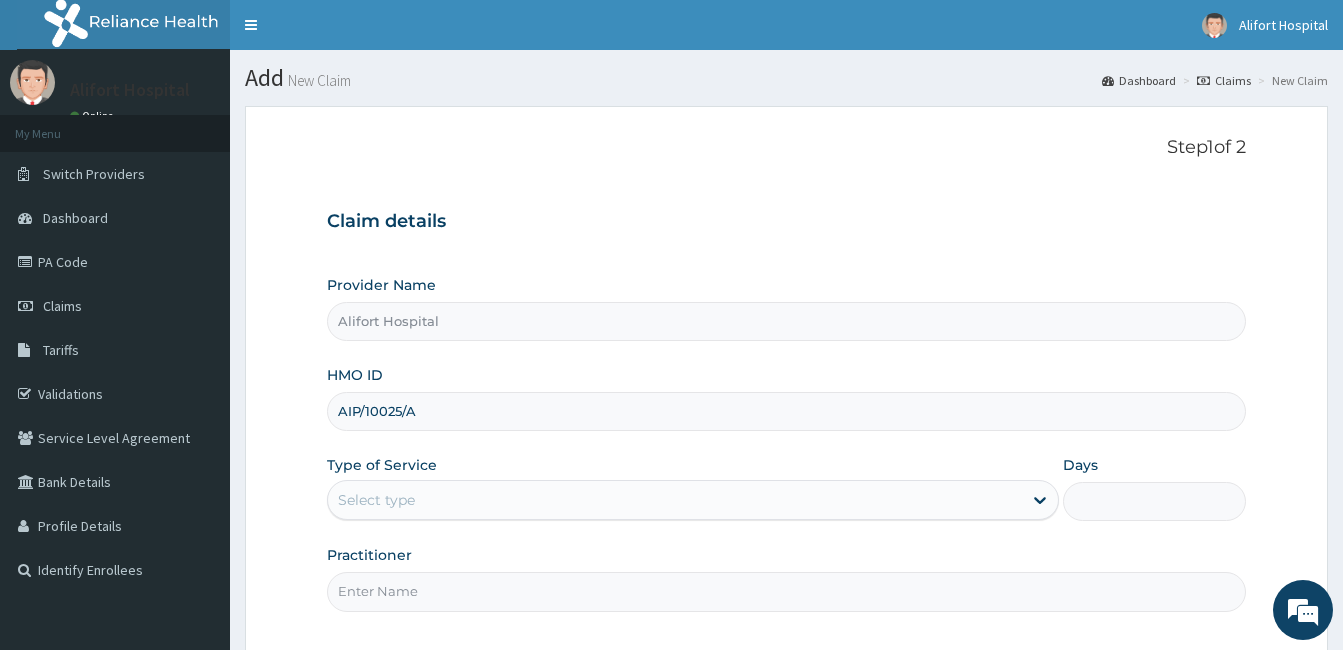 scroll, scrollTop: 185, scrollLeft: 0, axis: vertical 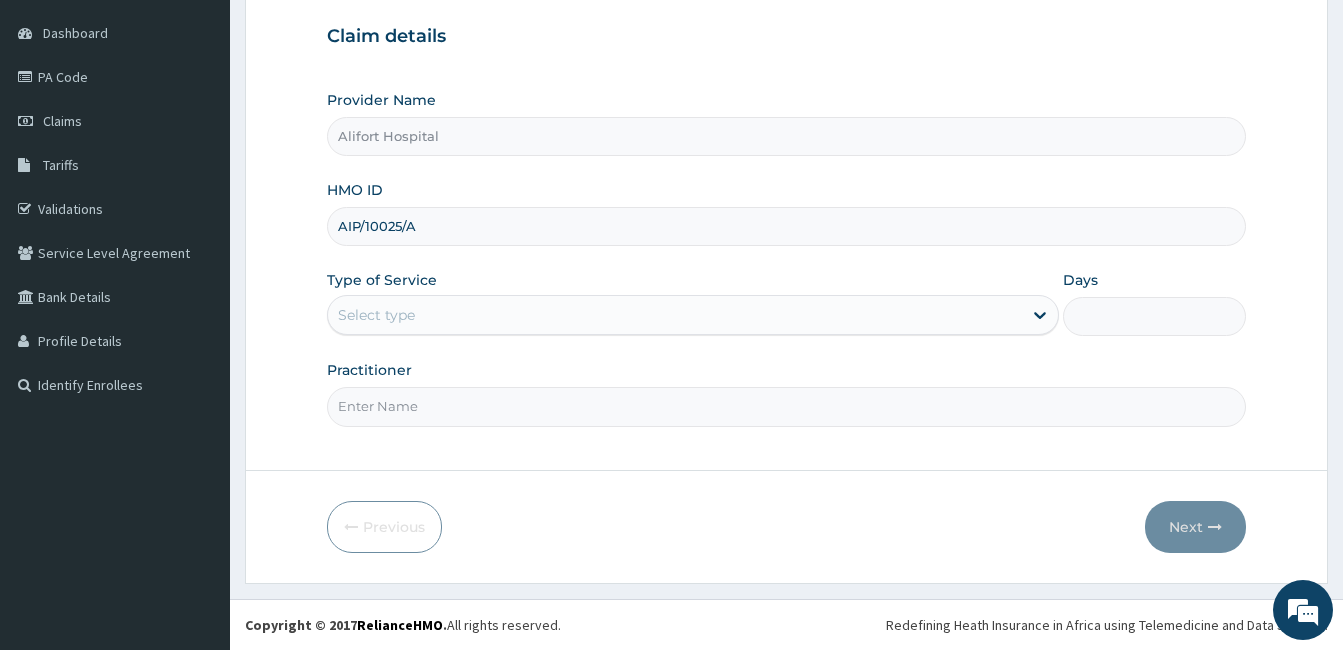 click on "Select type" at bounding box center [376, 315] 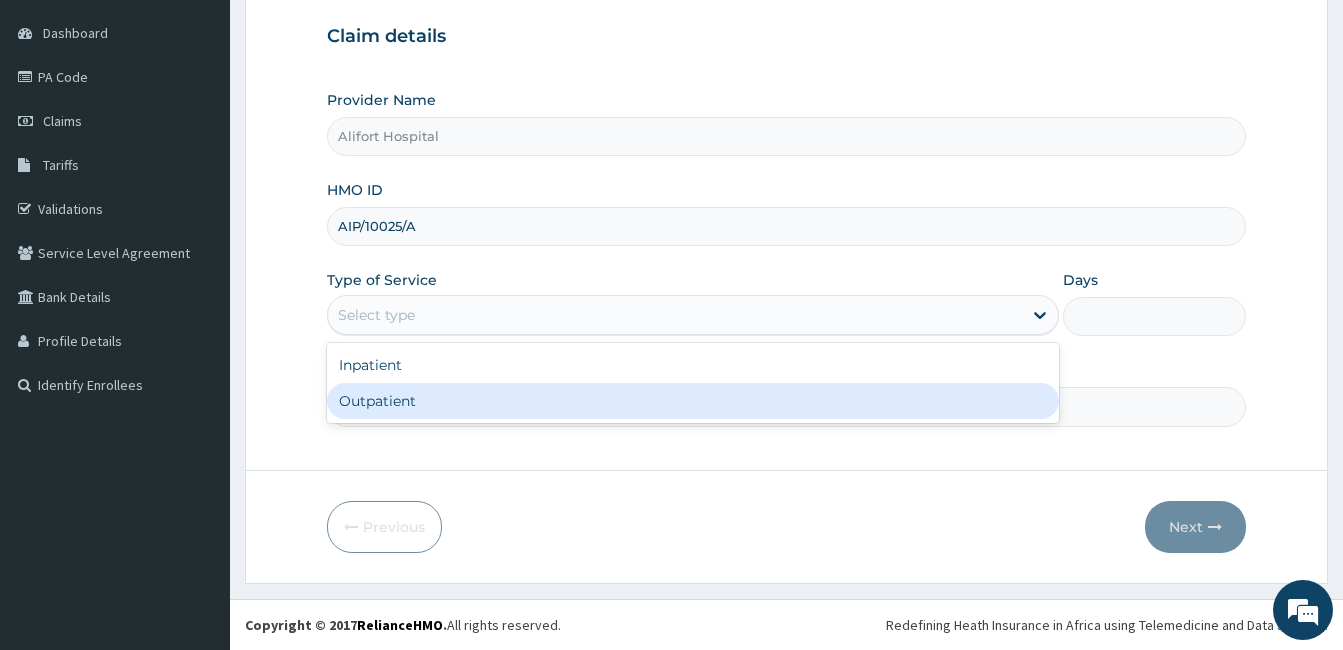 click on "Outpatient" at bounding box center [693, 401] 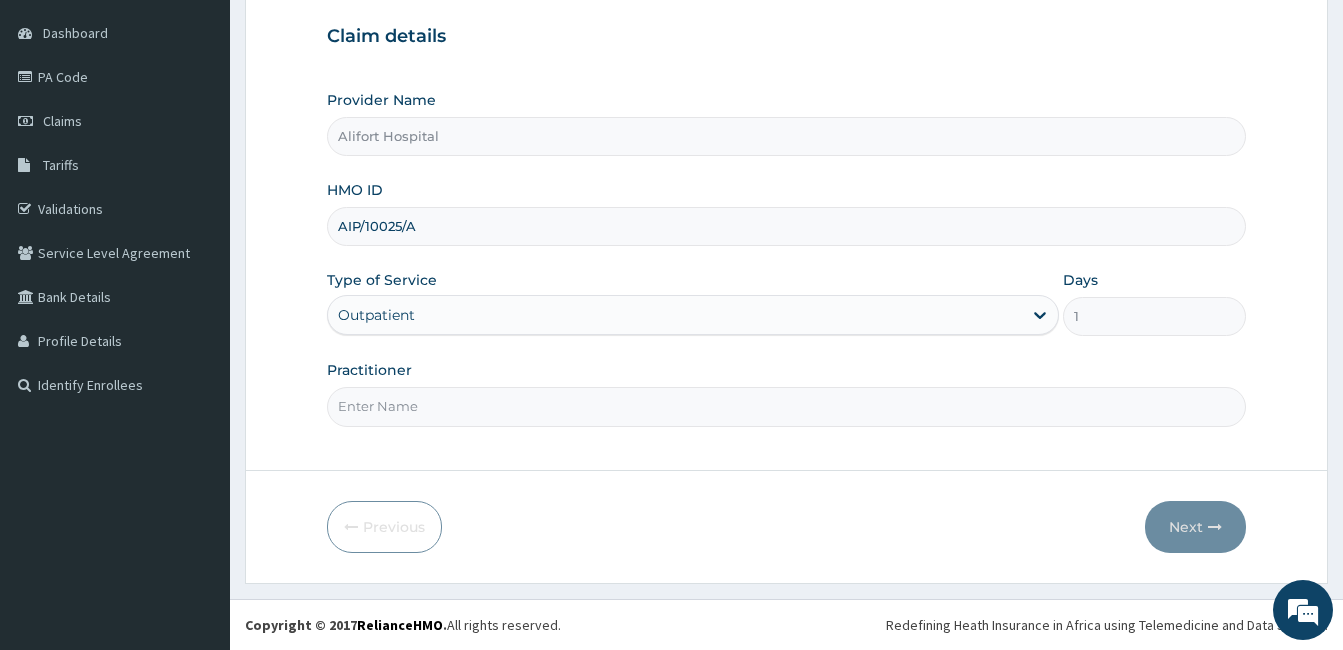click on "Practitioner" at bounding box center (786, 406) 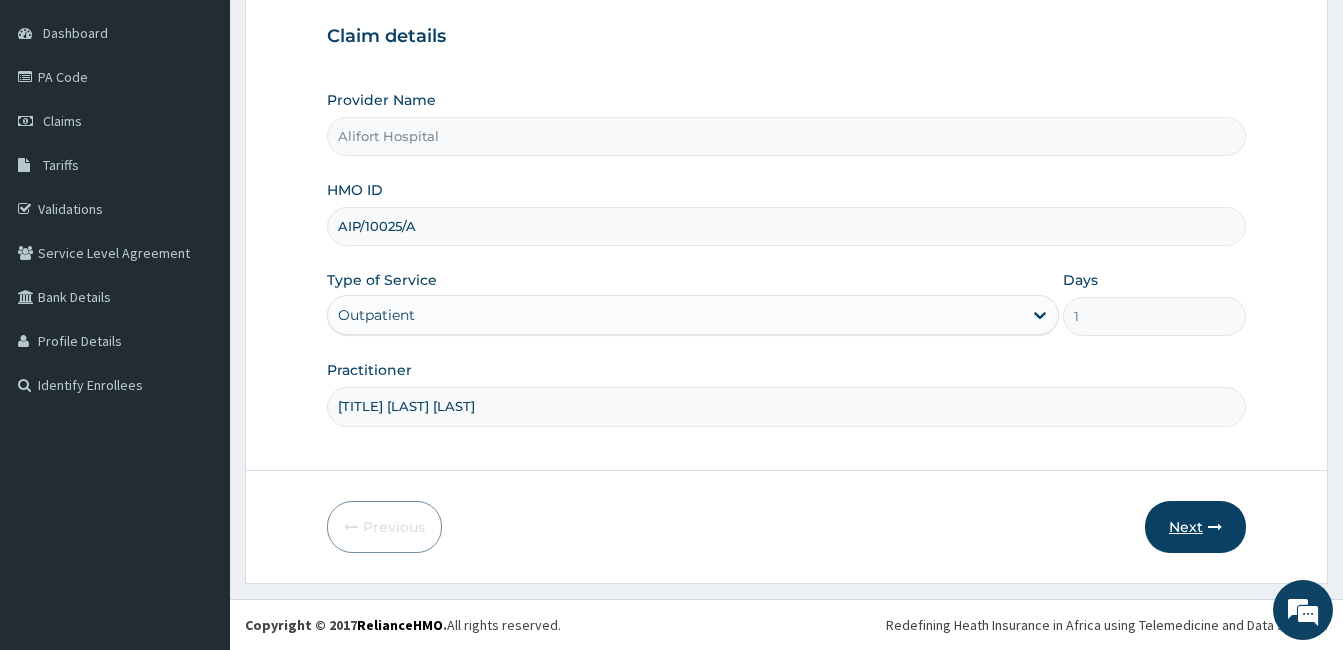 click on "Next" at bounding box center [1195, 527] 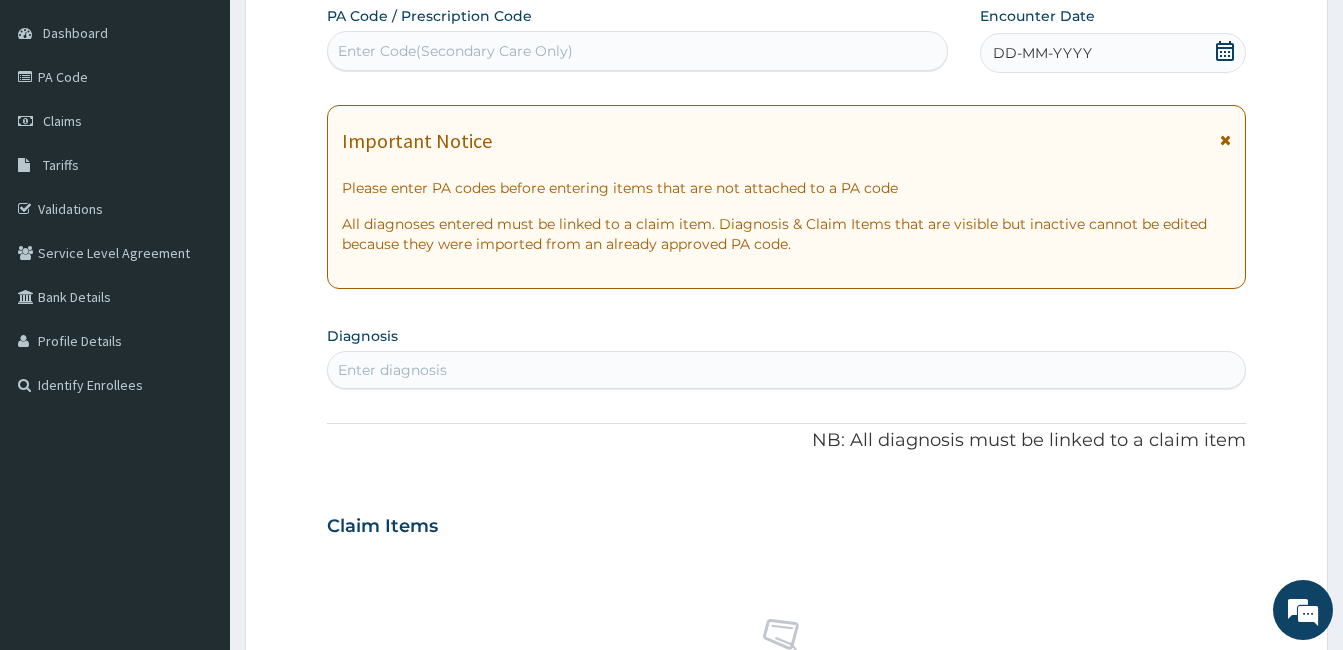 scroll, scrollTop: 0, scrollLeft: 0, axis: both 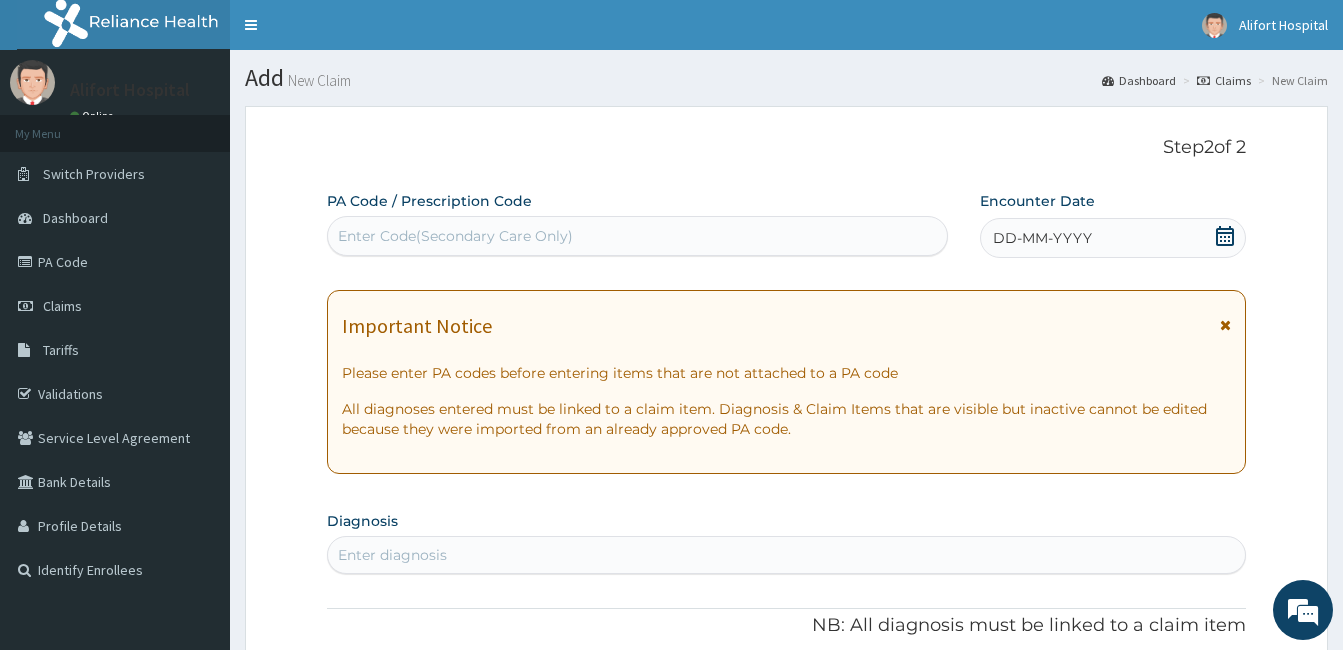 click on "Enter Code(Secondary Care Only)" at bounding box center (455, 236) 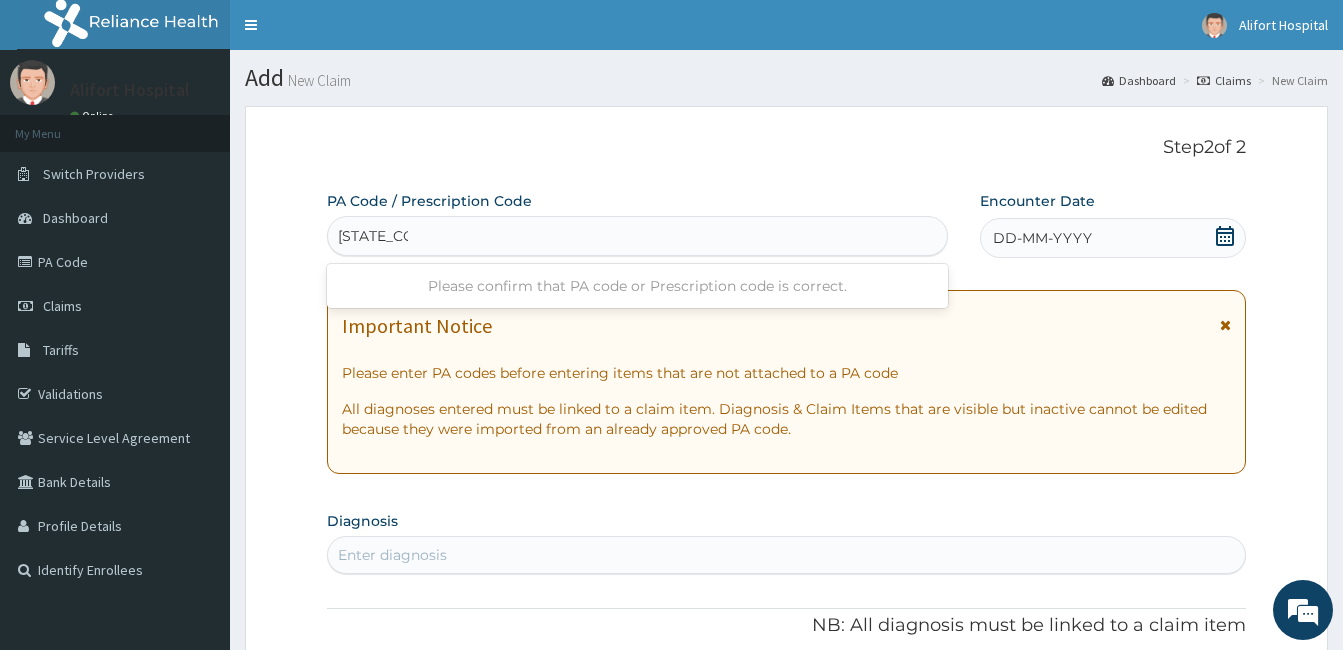 type on "PA/BE4707" 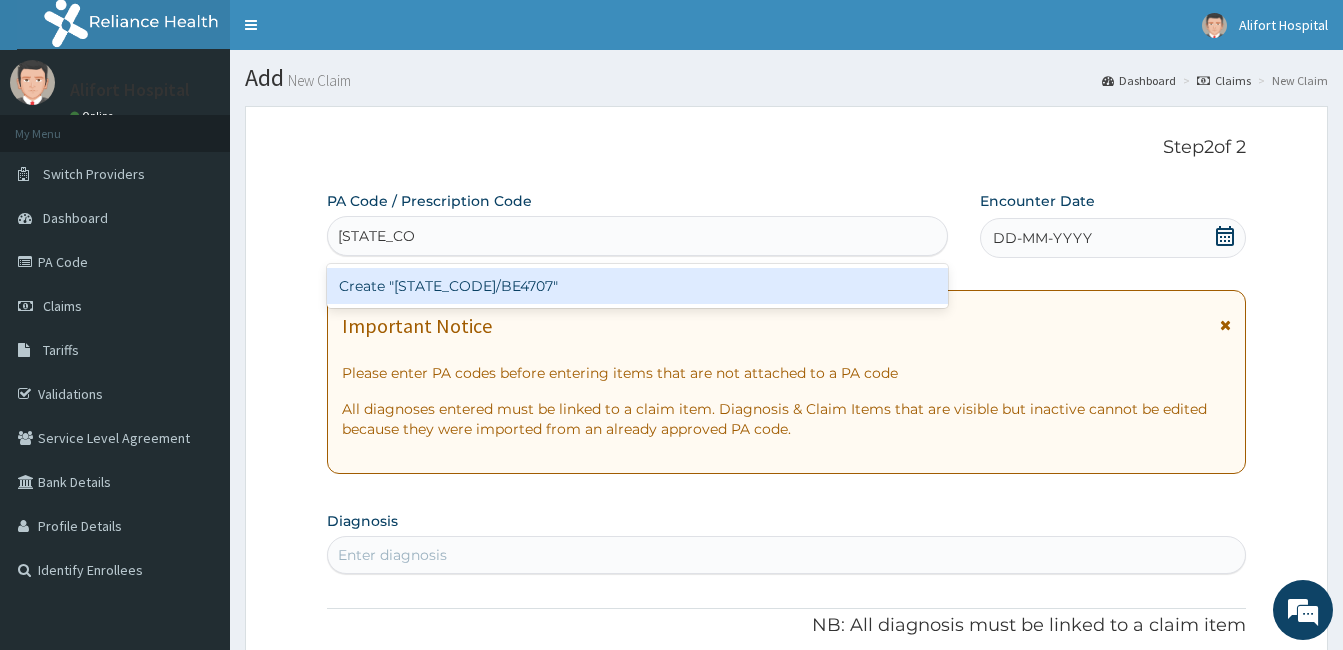click on "Create "PA/BE4707"" at bounding box center [637, 286] 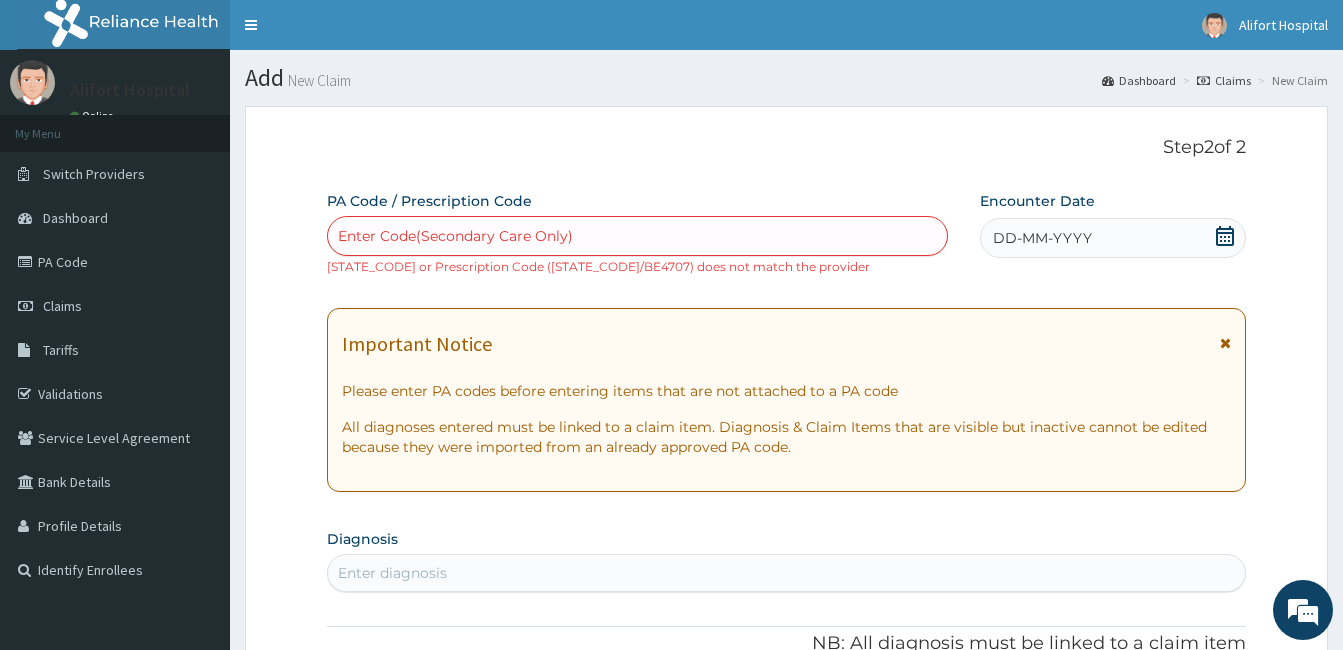 click on "Enter Code(Secondary Care Only)" at bounding box center [455, 236] 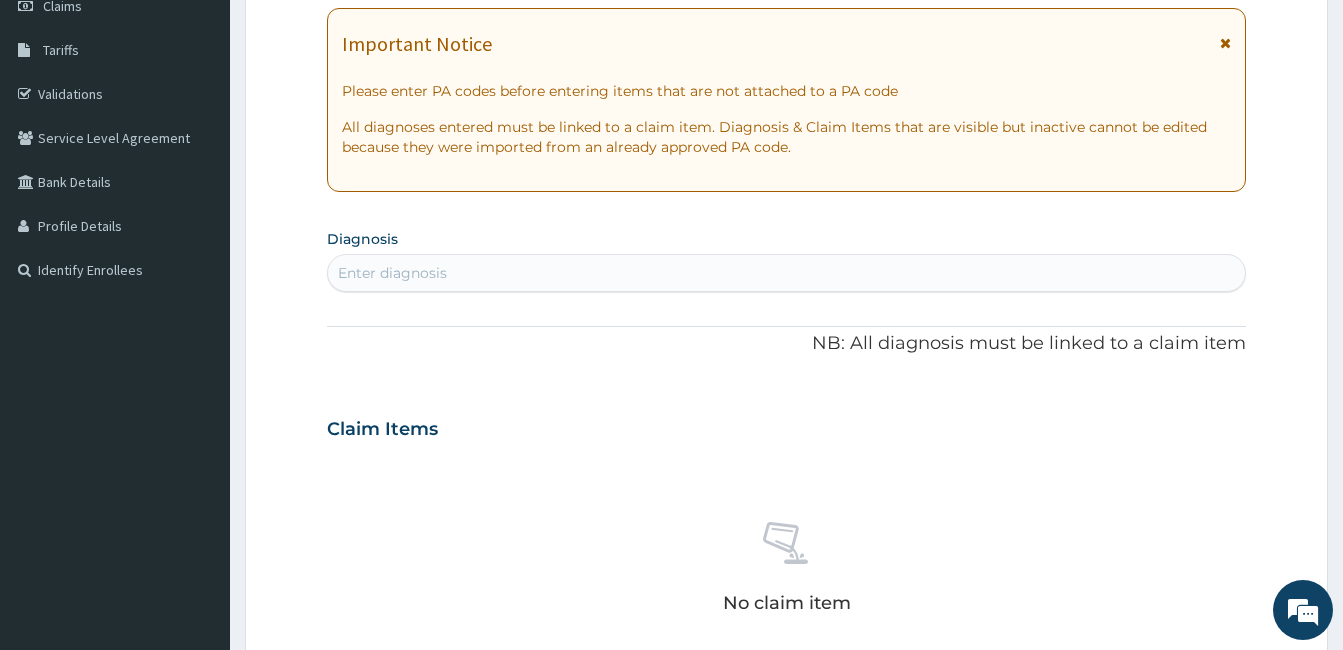 scroll, scrollTop: 0, scrollLeft: 0, axis: both 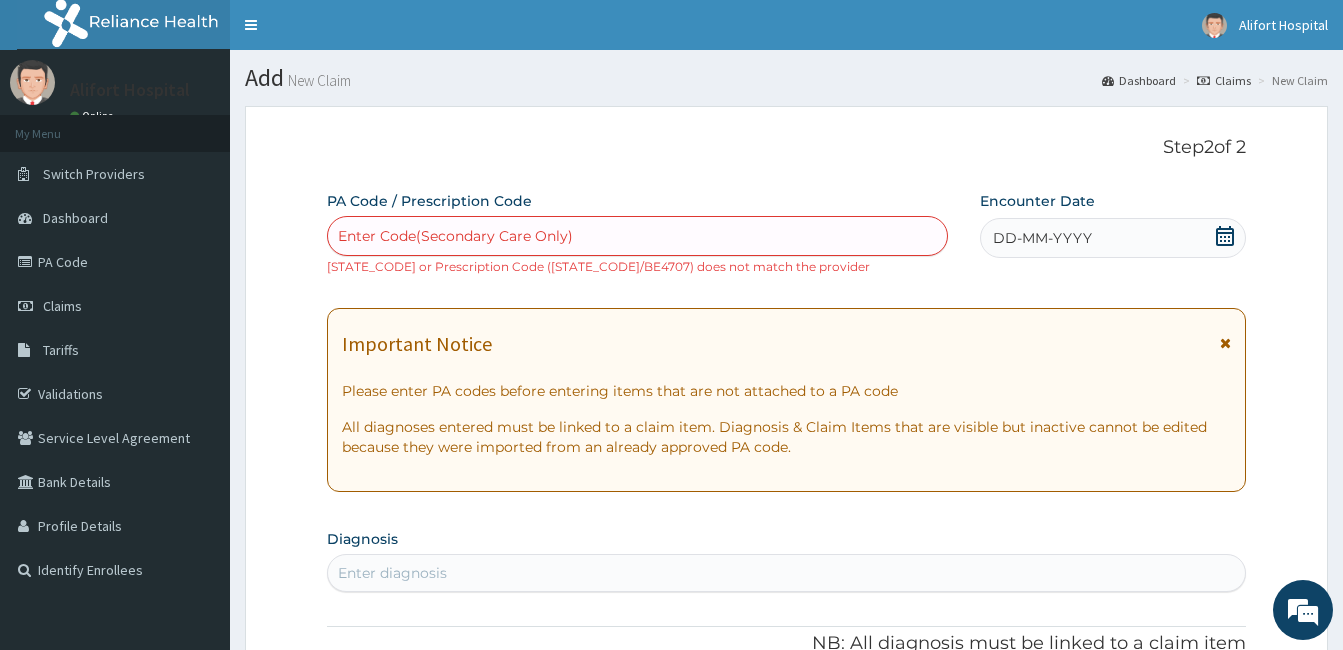 click on "Enter Code(Secondary Care Only)" at bounding box center [455, 236] 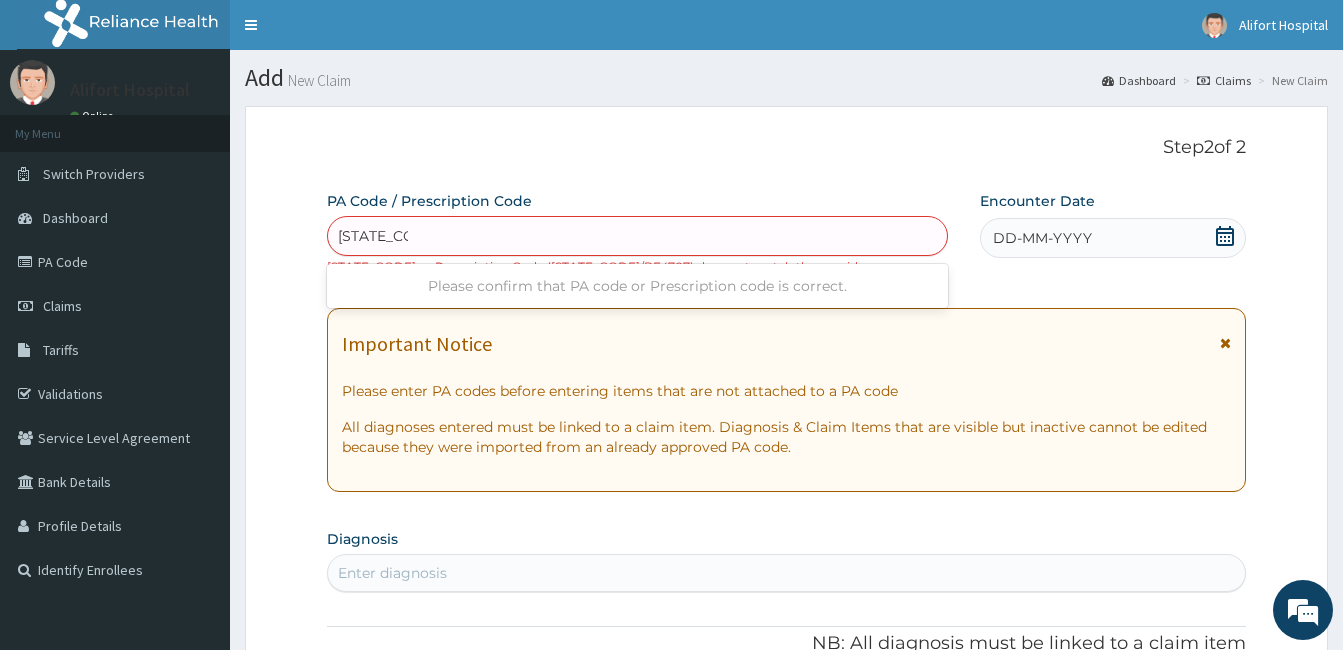type on "PA/BE4707" 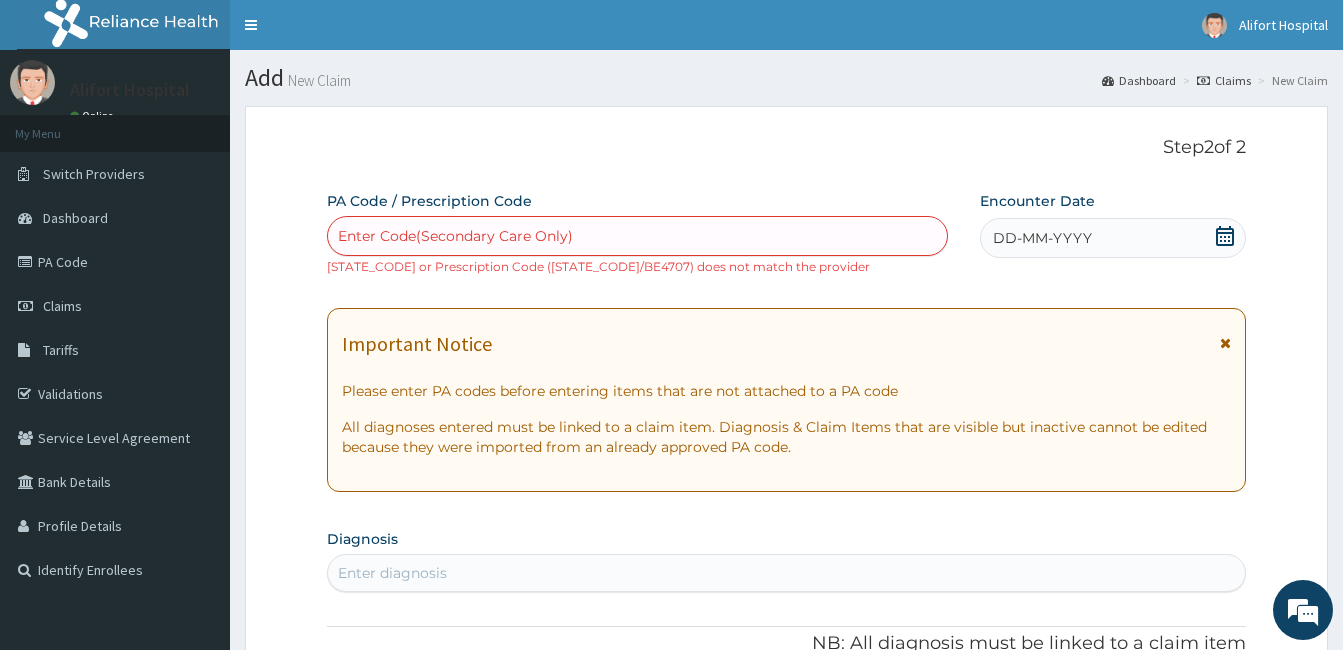 click on "Enter Code(Secondary Care Only)" at bounding box center [637, 236] 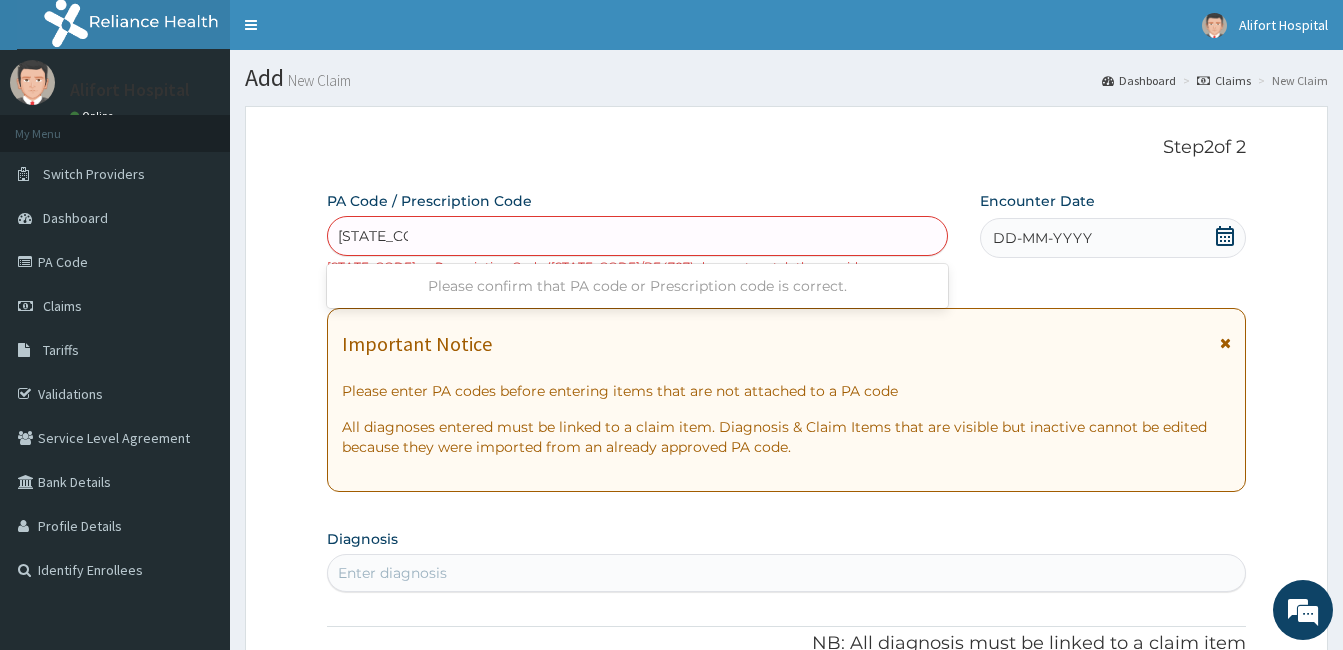 type on "PA/BE4707" 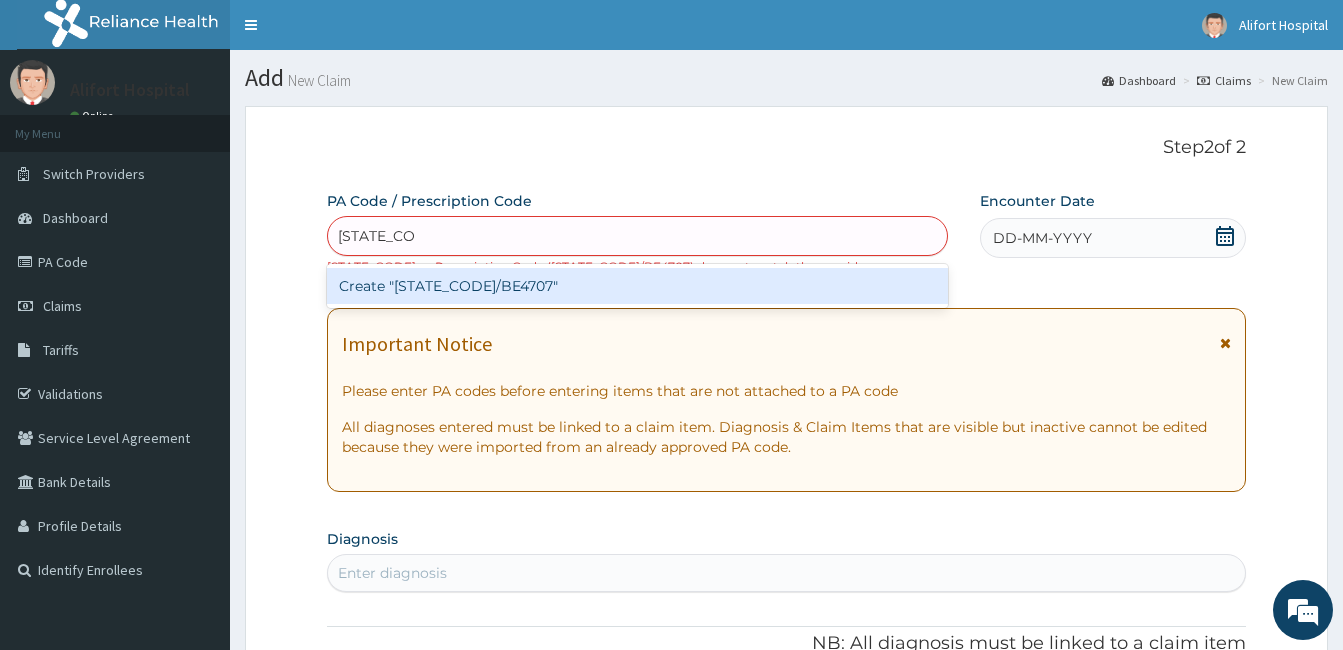 click on "Create "PA/BE4707"" at bounding box center (637, 286) 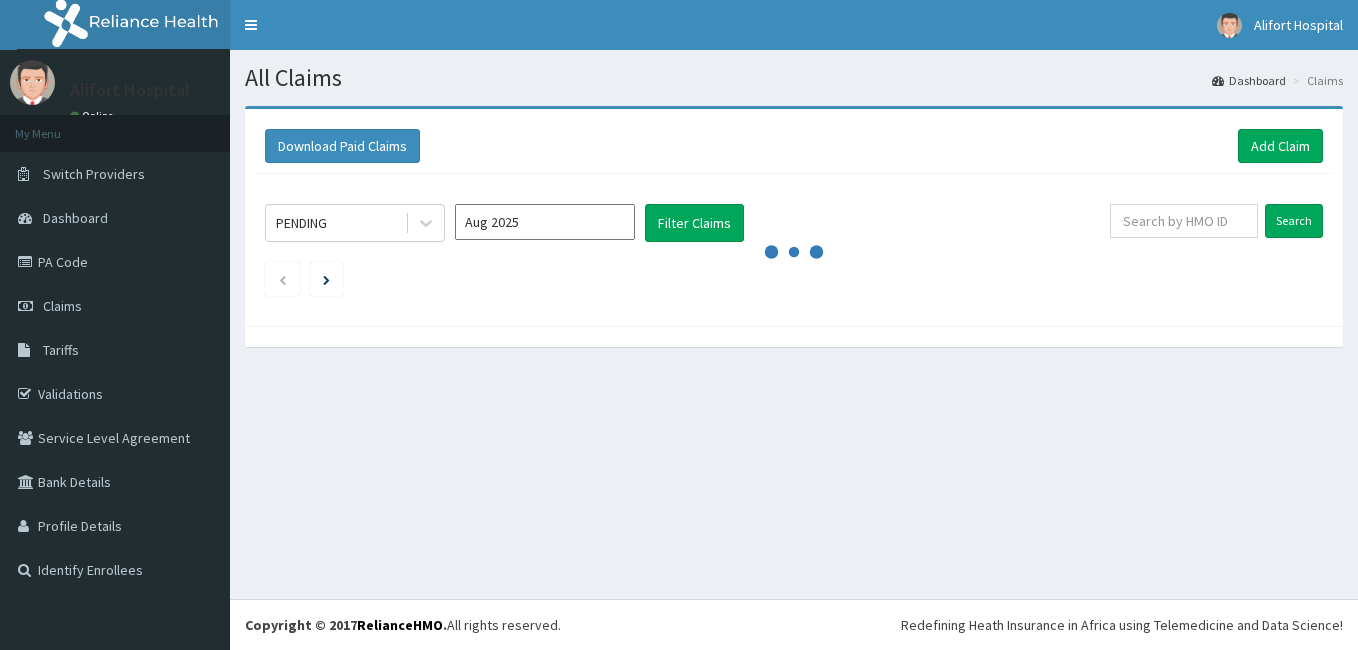 scroll, scrollTop: 0, scrollLeft: 0, axis: both 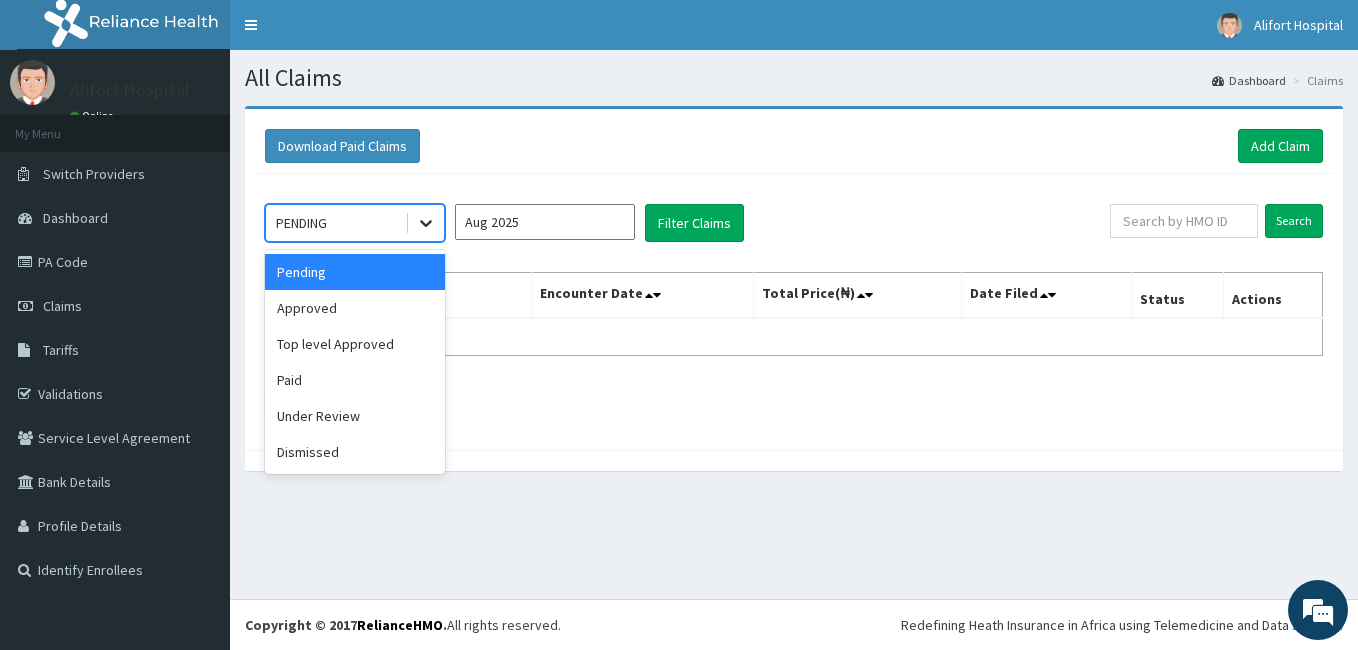 click 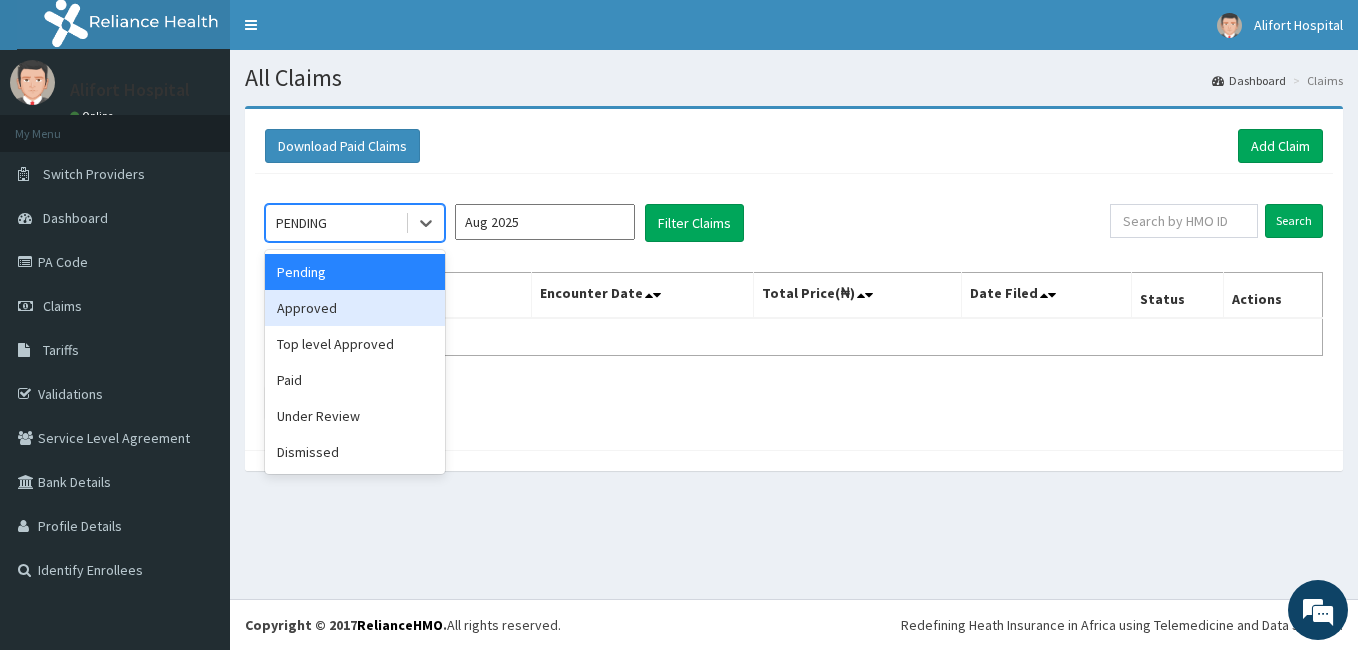 click on "Approved" at bounding box center (355, 308) 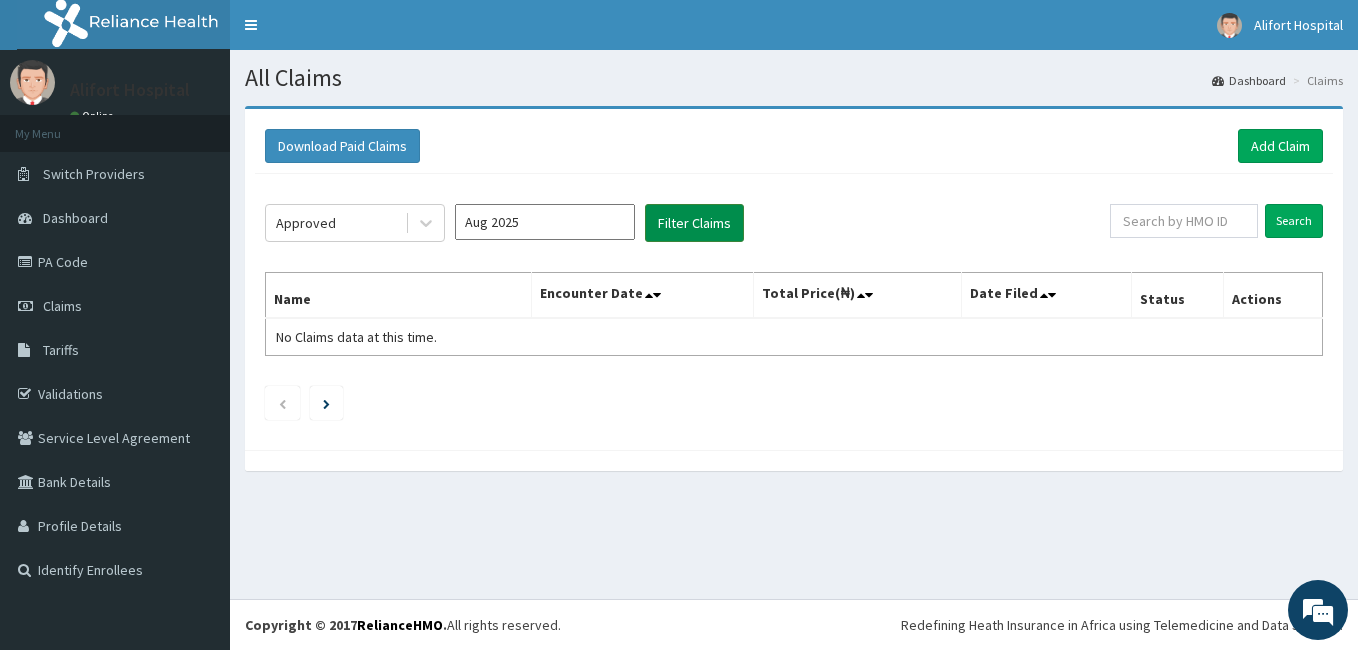 click on "Filter Claims" at bounding box center (694, 223) 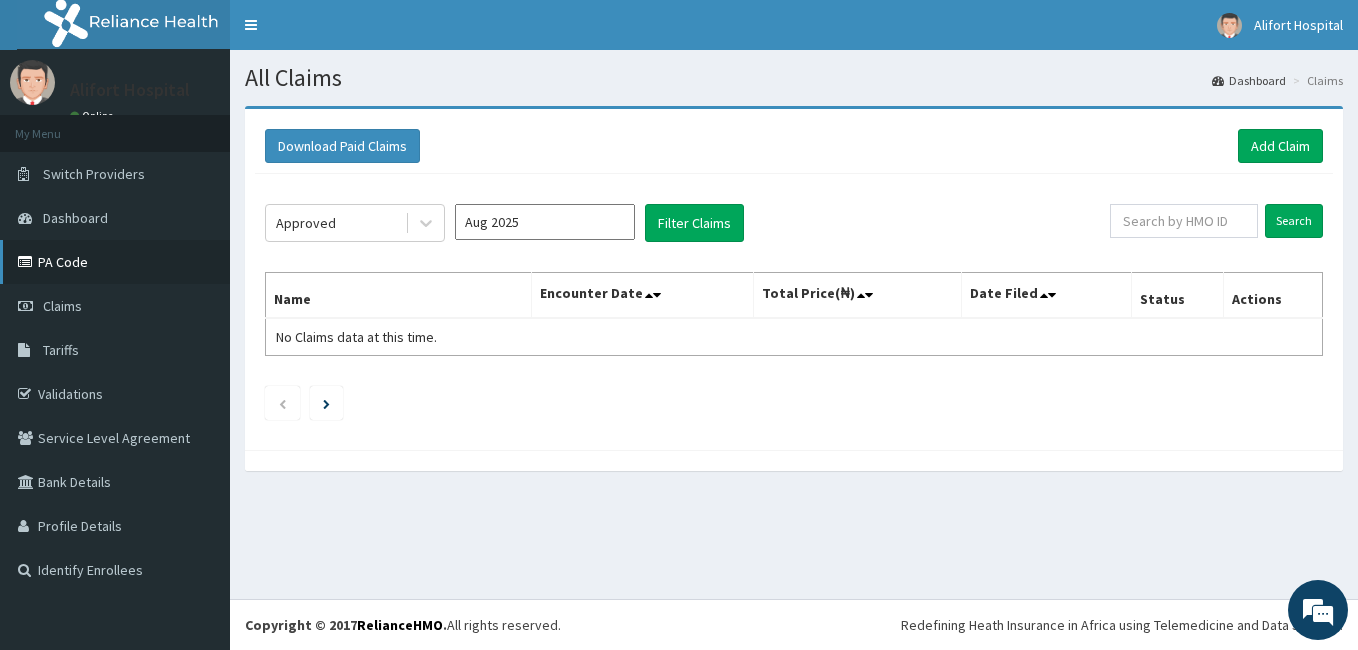 click on "PA Code" at bounding box center (115, 262) 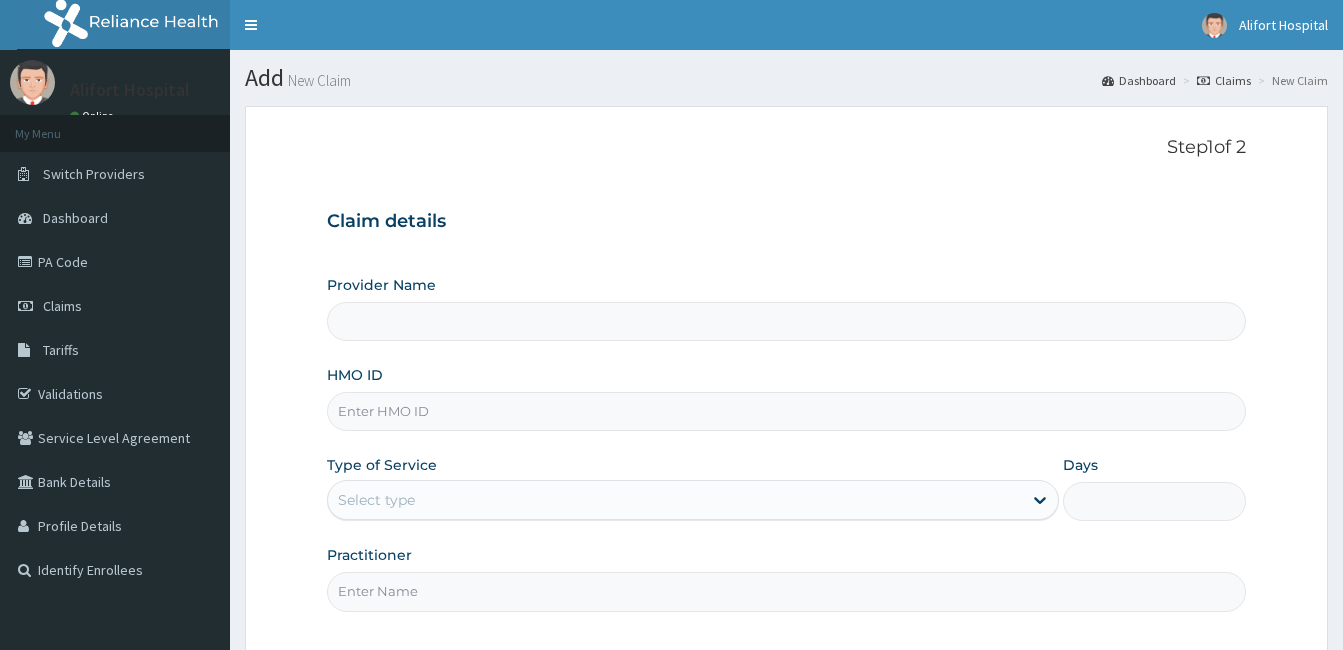 scroll, scrollTop: 0, scrollLeft: 0, axis: both 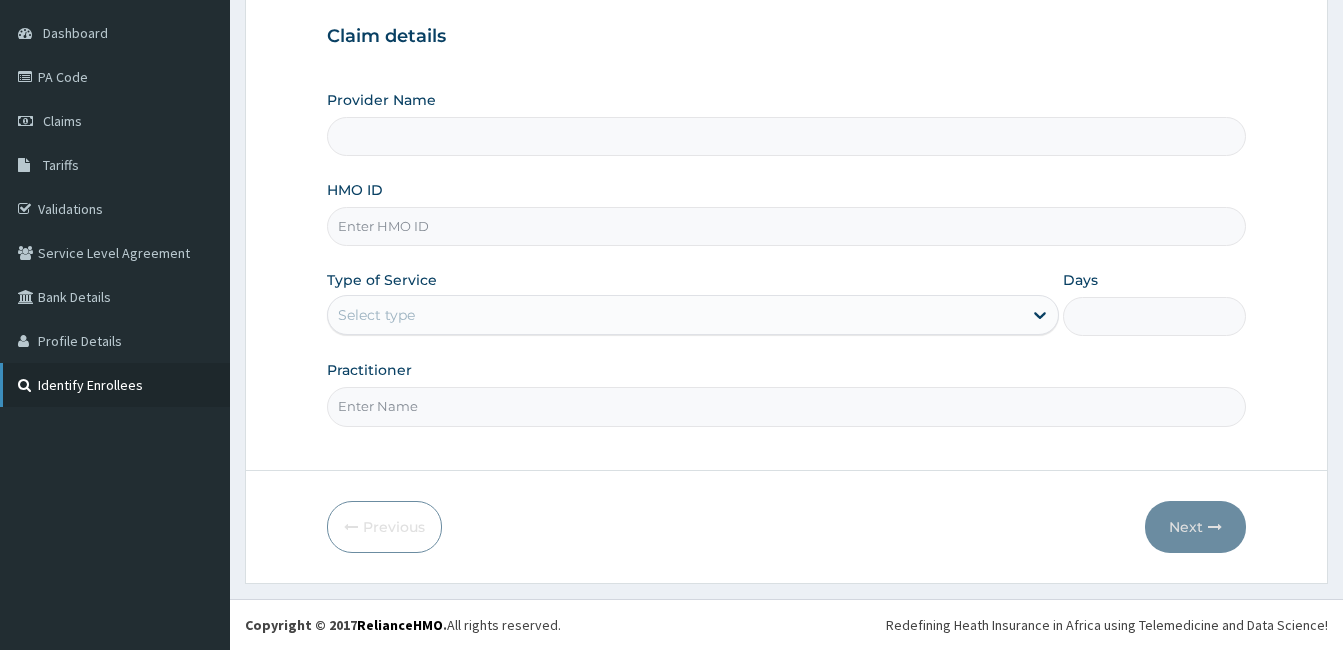 type on "Alifort Hospital" 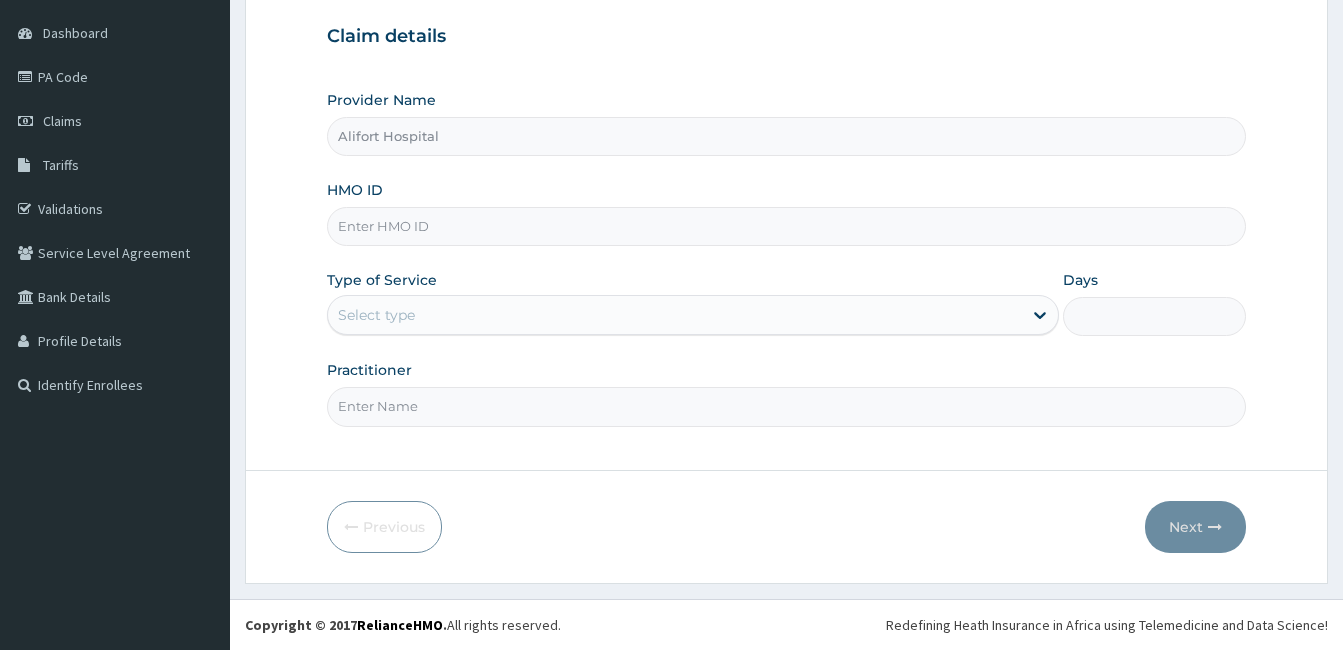 click on "Select type" at bounding box center [675, 315] 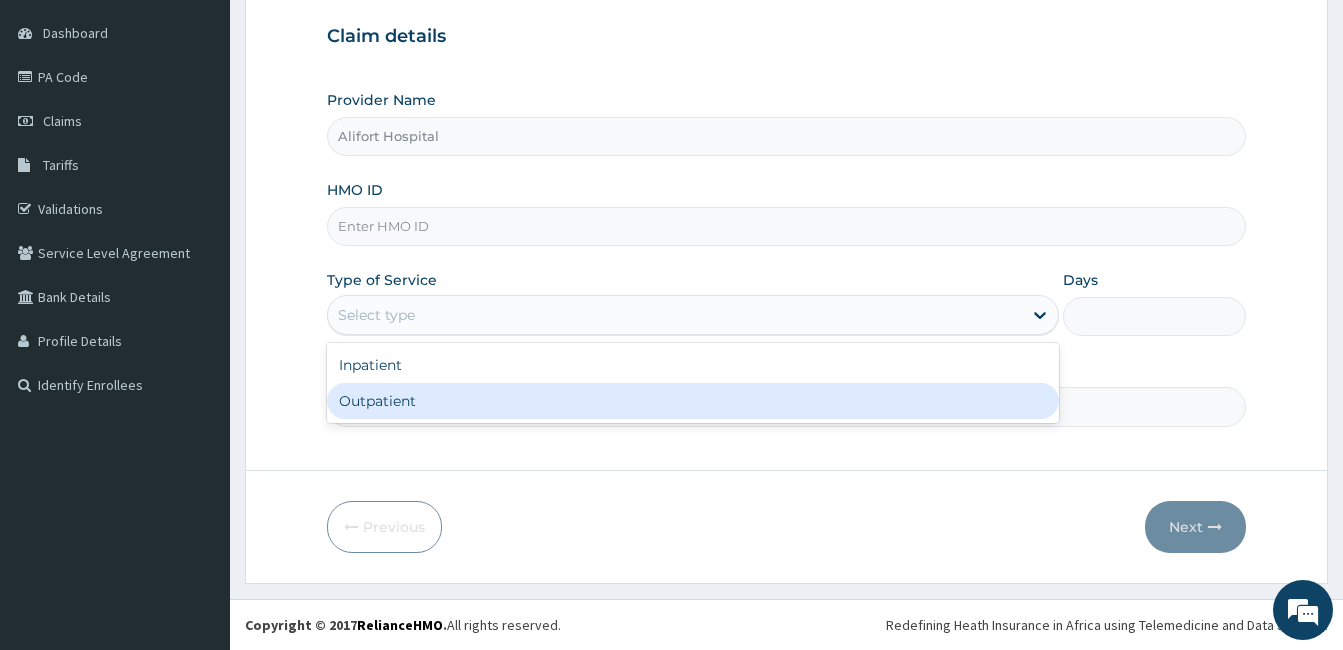 click on "Outpatient" at bounding box center [693, 401] 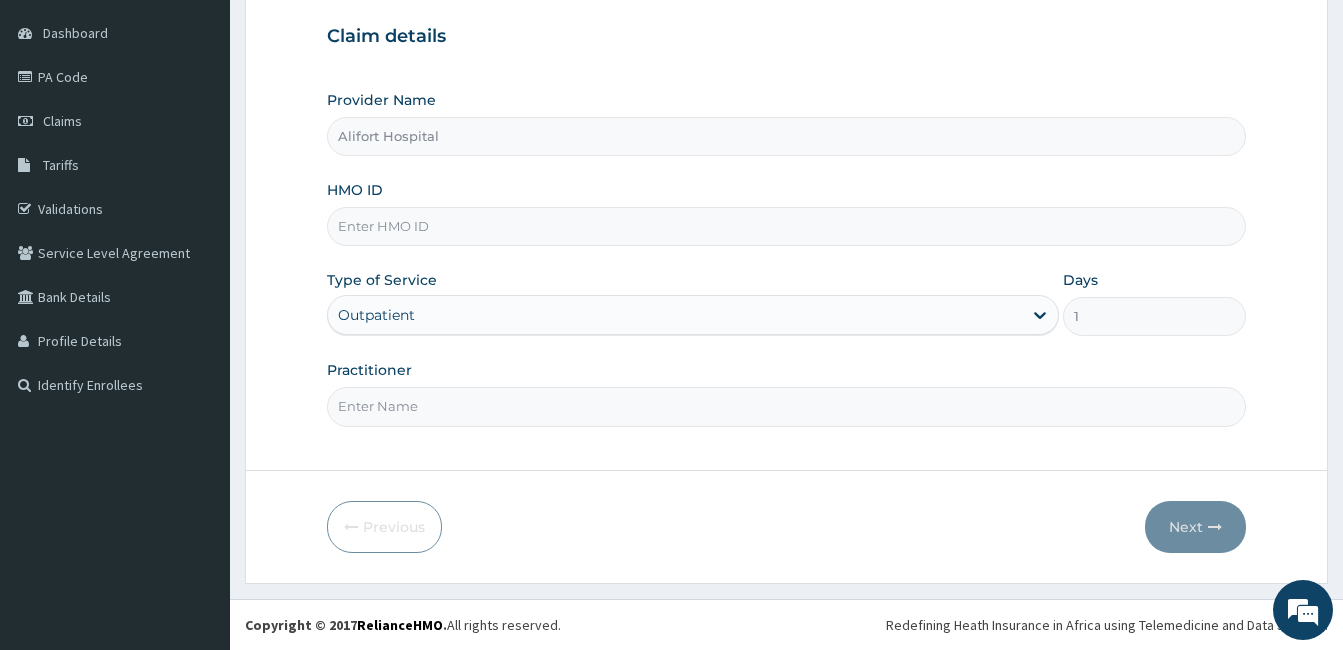 click on "Practitioner" at bounding box center [786, 406] 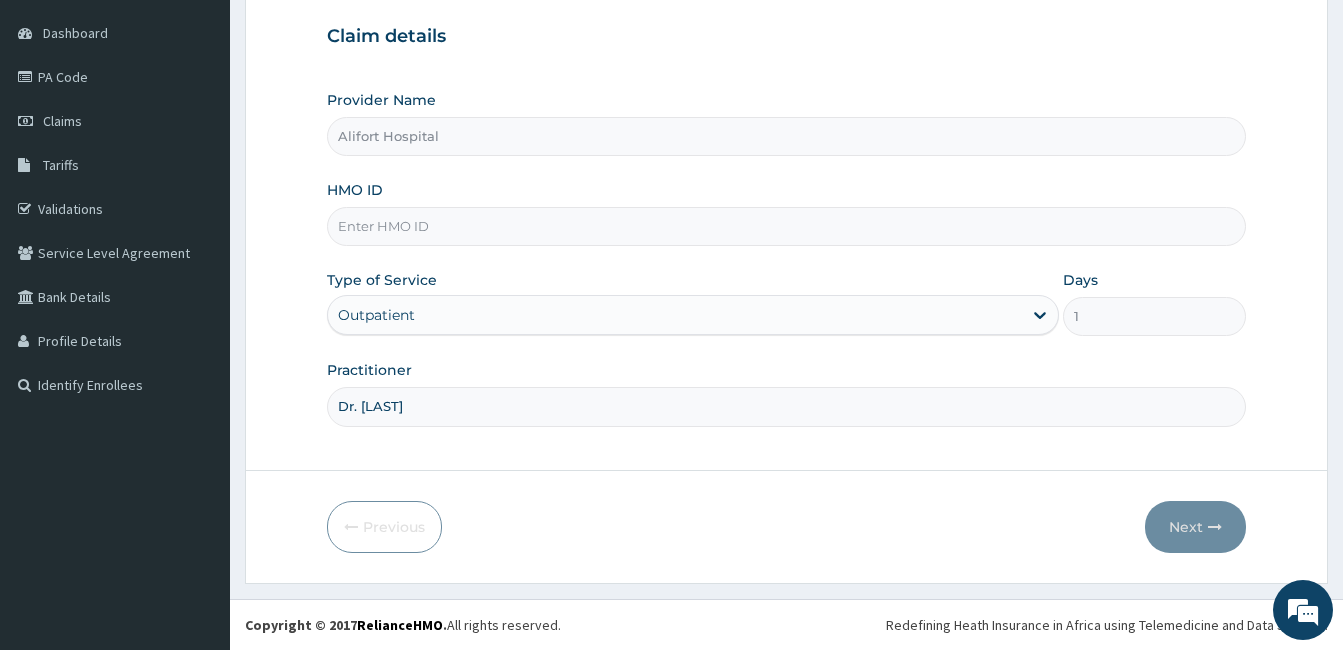 type on "VSI/10007/A" 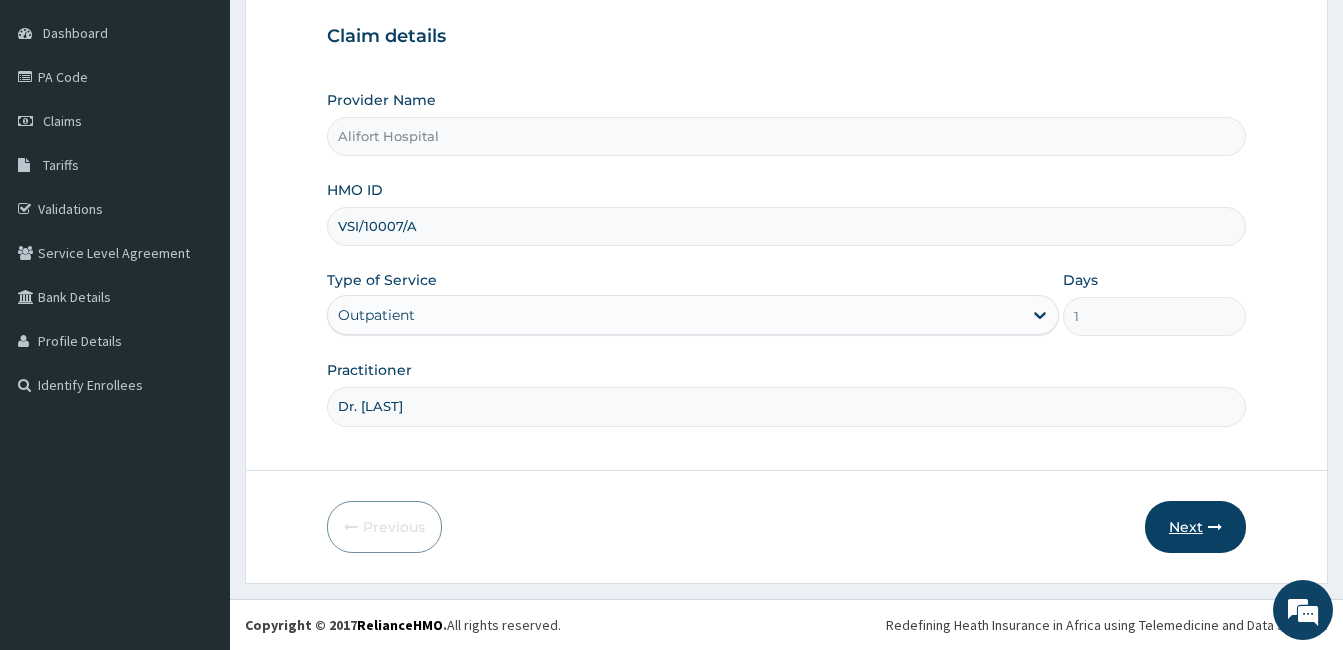 click on "Next" at bounding box center (1195, 527) 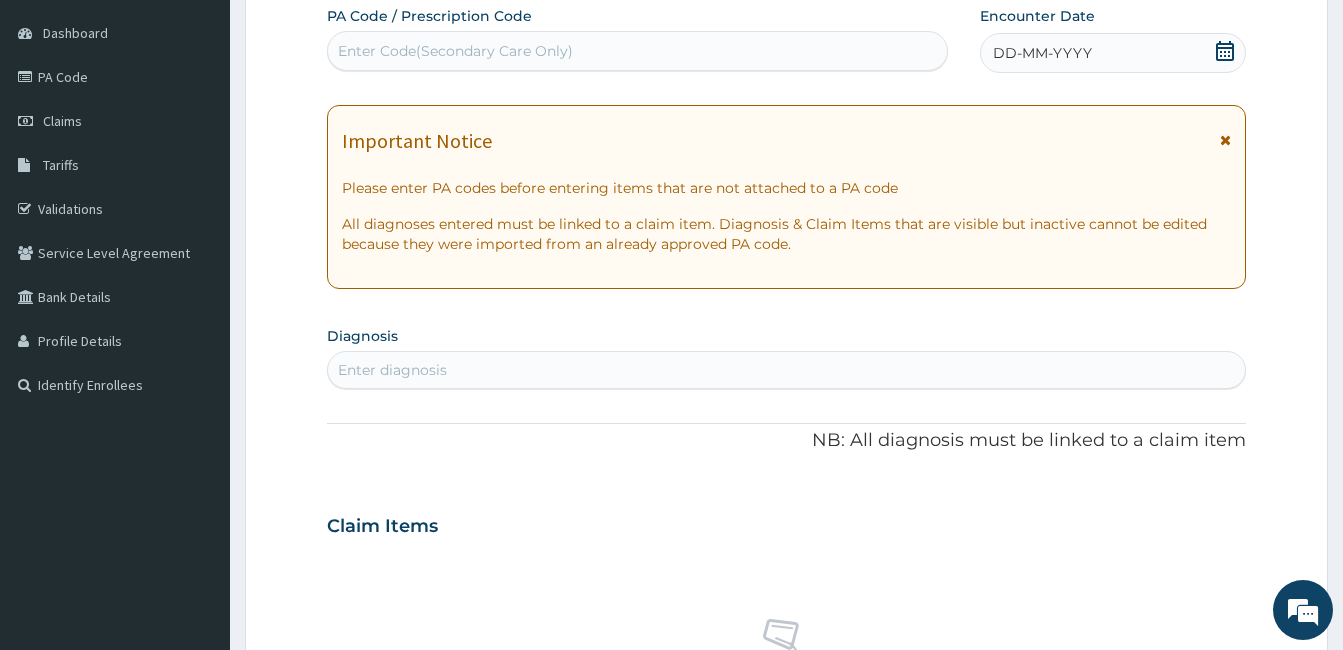 scroll, scrollTop: 0, scrollLeft: 0, axis: both 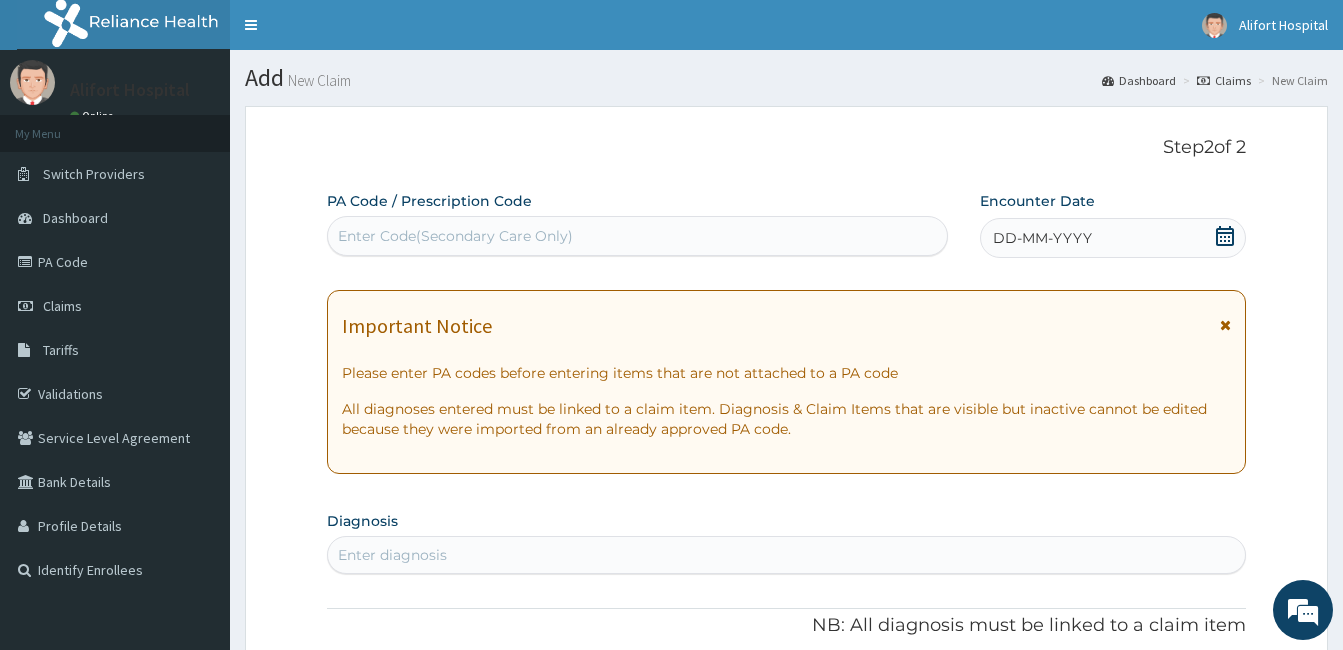 click on "Enter Code(Secondary Care Only)" at bounding box center (637, 236) 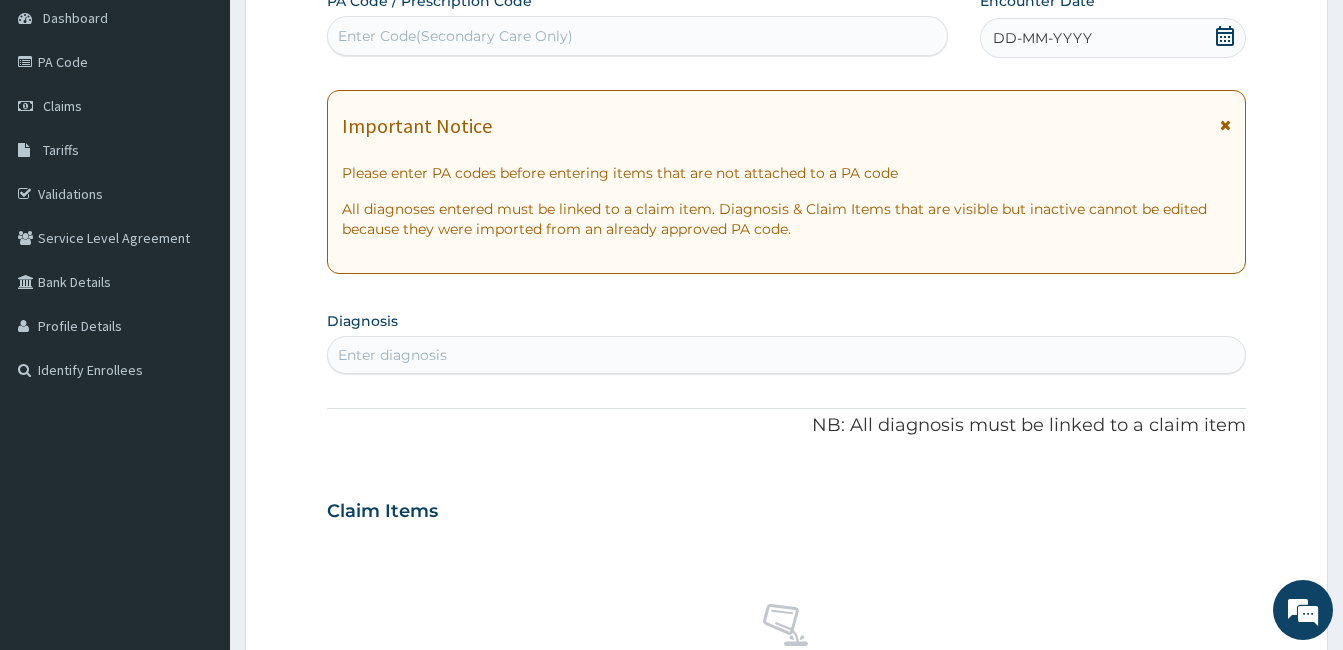 scroll, scrollTop: 0, scrollLeft: 0, axis: both 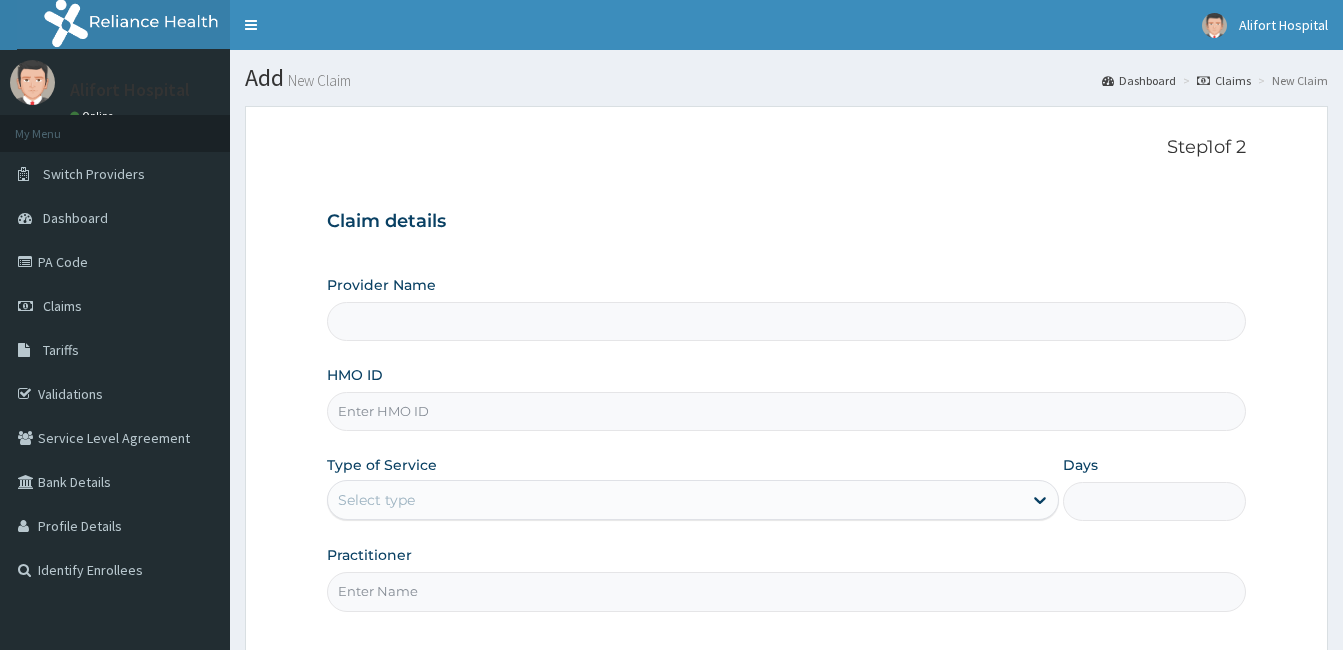 type on "Alifort Hospital" 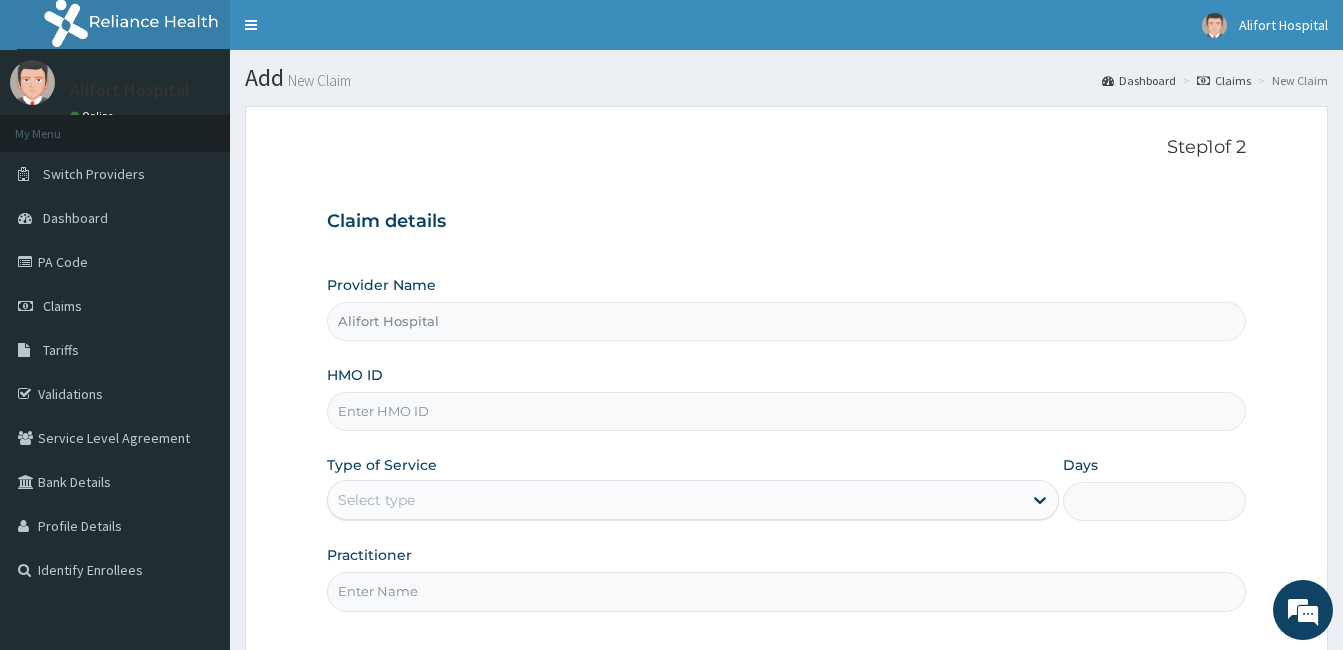 scroll, scrollTop: 185, scrollLeft: 0, axis: vertical 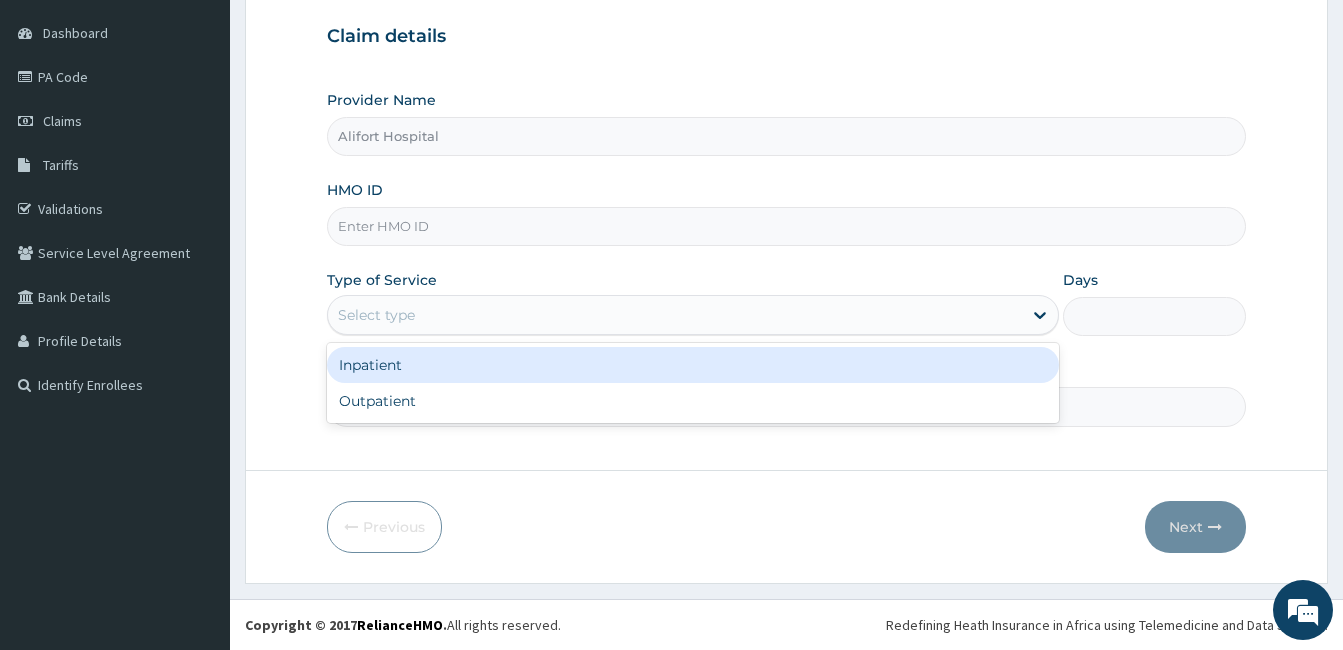 click on "Select type" at bounding box center [376, 315] 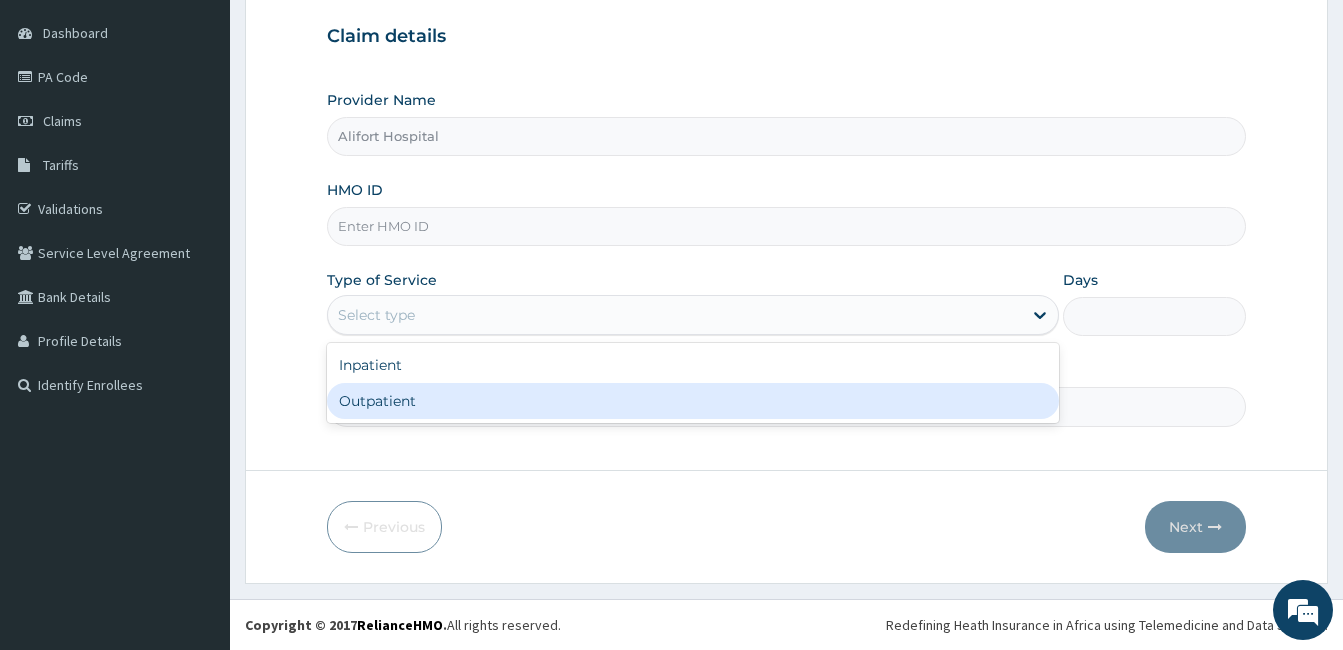 click on "Outpatient" at bounding box center [693, 401] 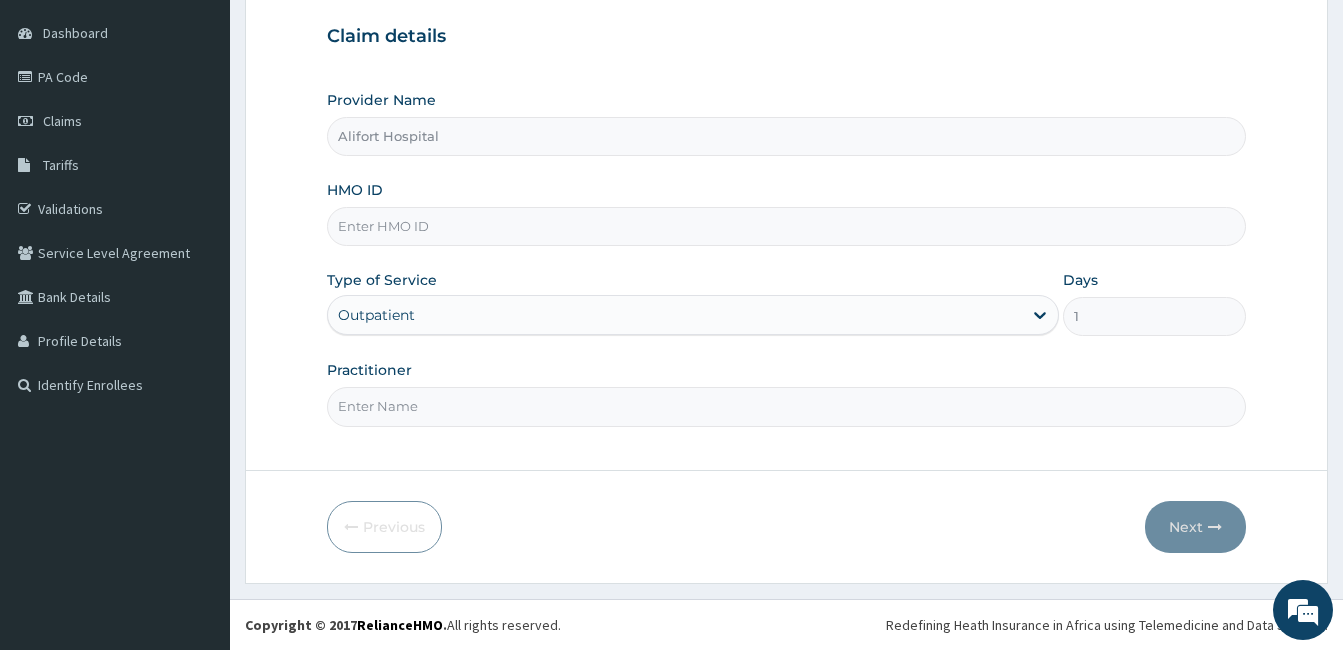 click on "Practitioner" at bounding box center (786, 406) 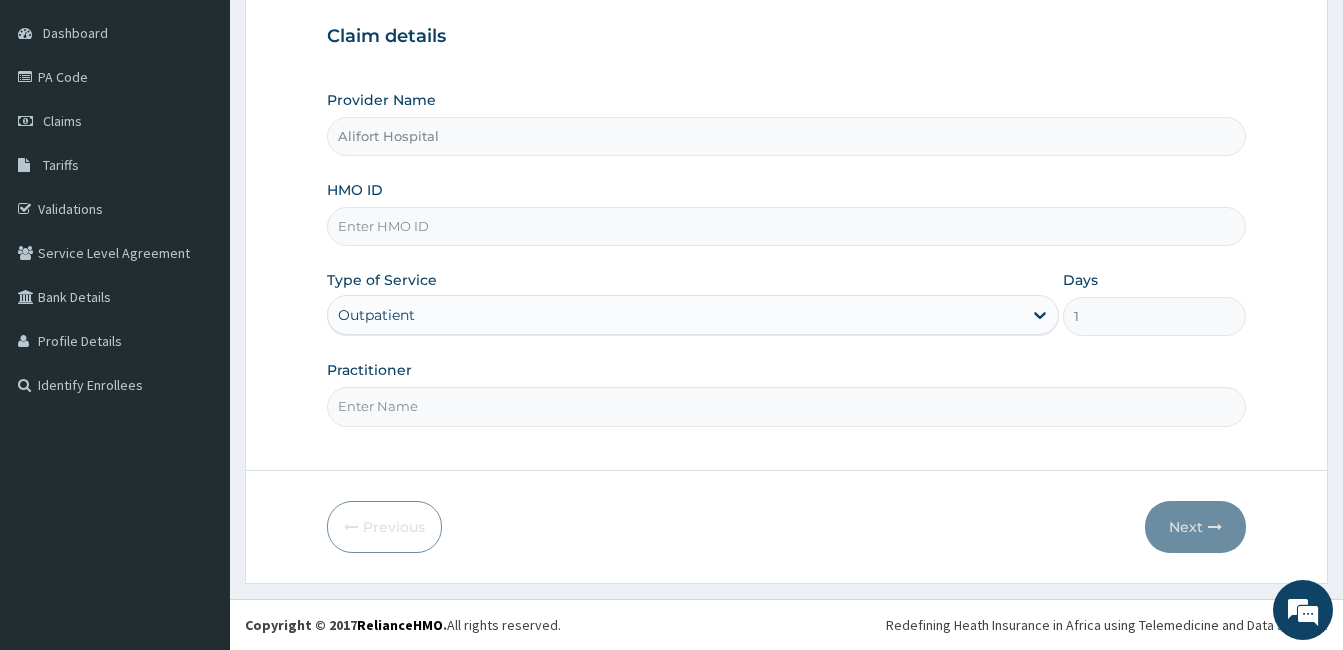 type on "Dr. [LAST] [LAST]" 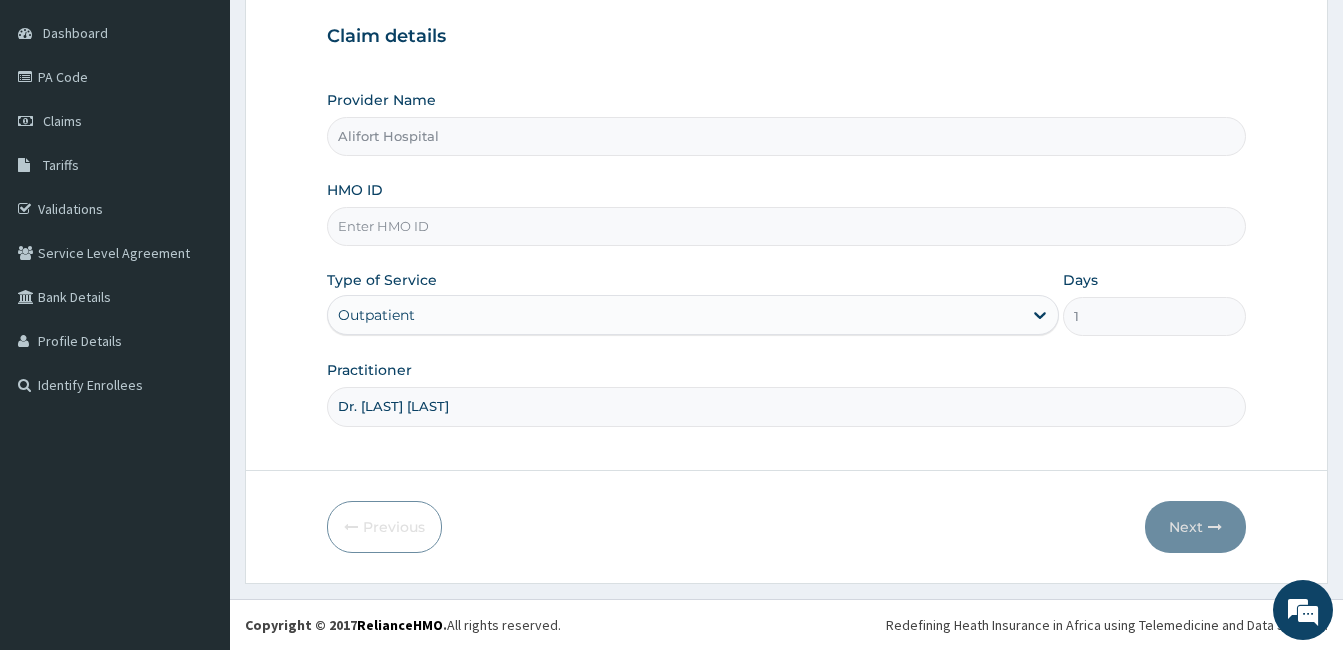 type on "VSI/10007/A" 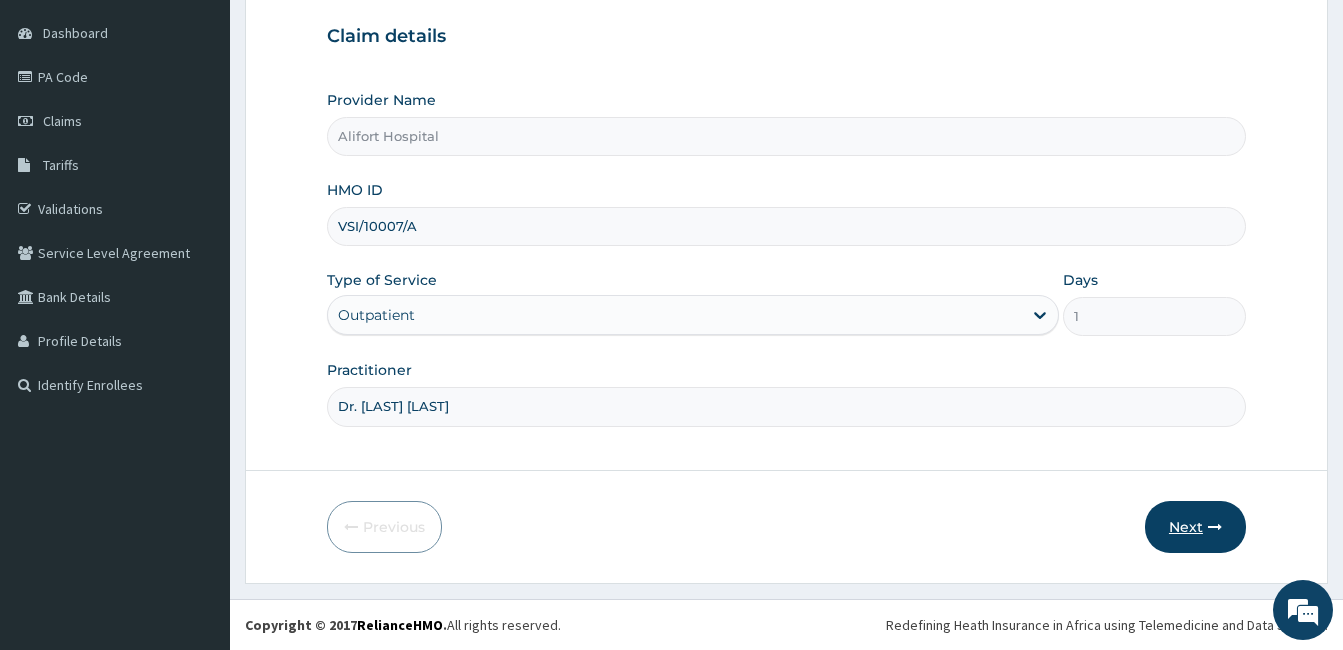 click on "Next" at bounding box center [1195, 527] 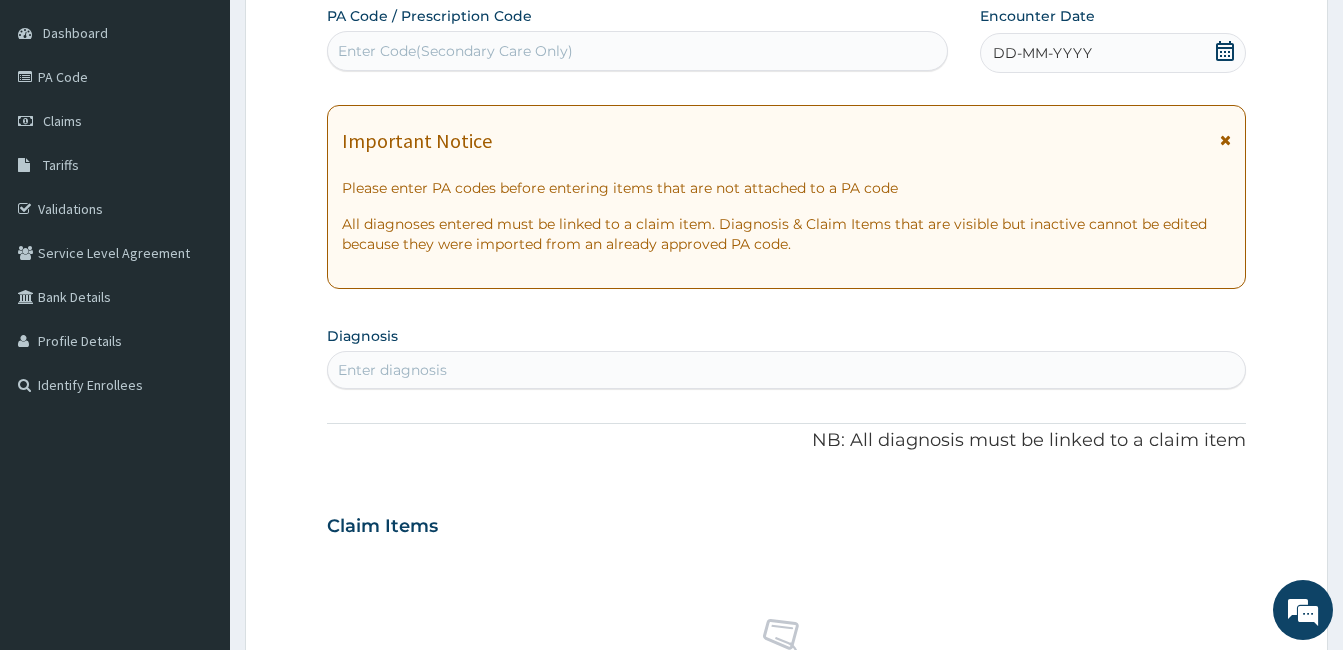 scroll, scrollTop: 0, scrollLeft: 0, axis: both 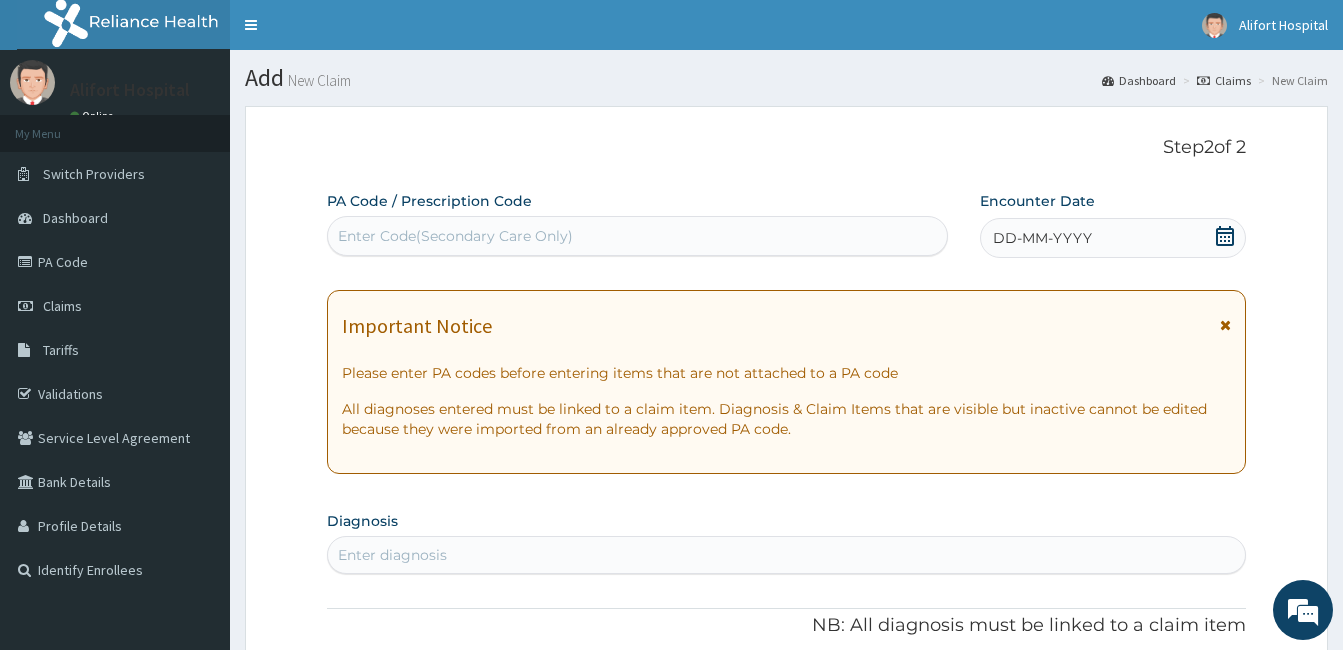 click on "Enter Code(Secondary Care Only)" at bounding box center (455, 236) 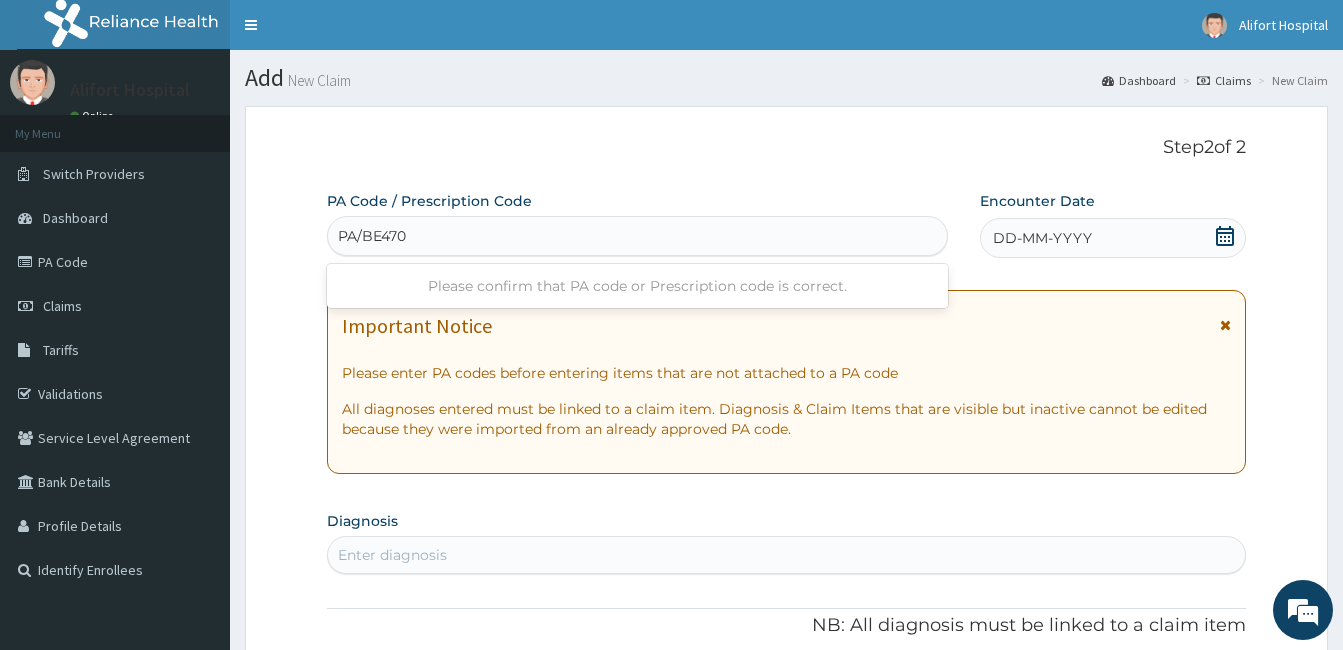 type on "PA/BE4707" 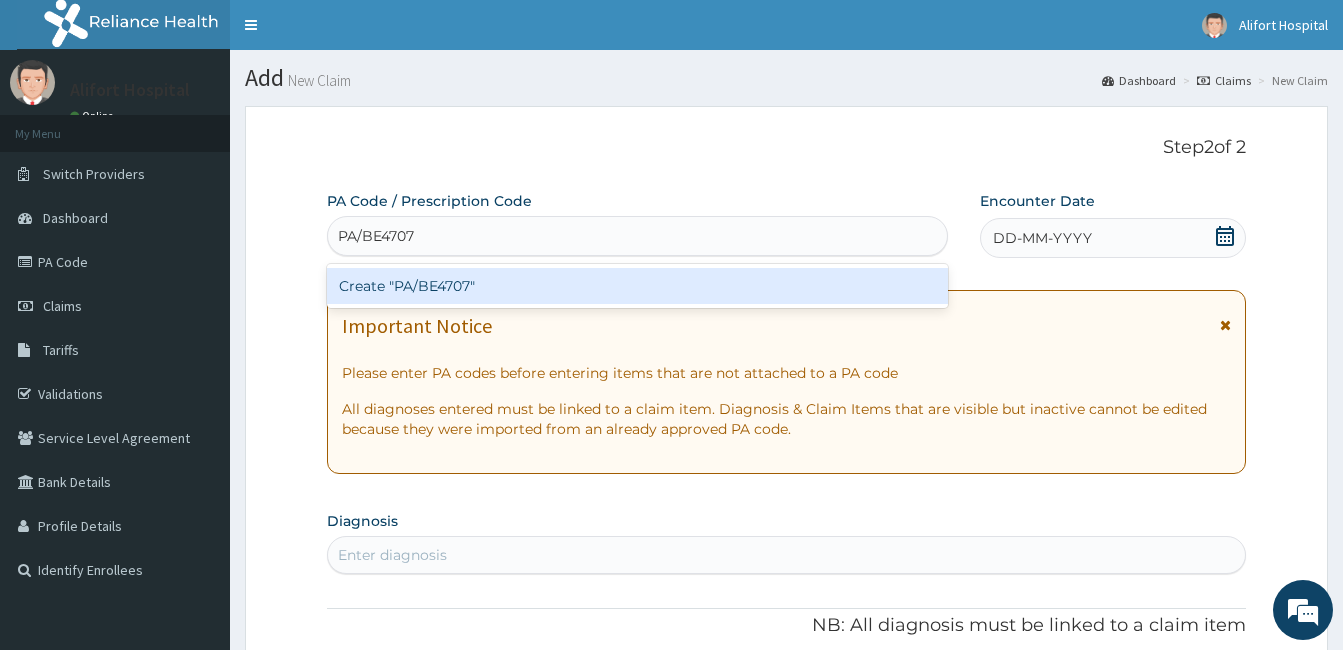 click on "Create "PA/BE4707"" at bounding box center [637, 286] 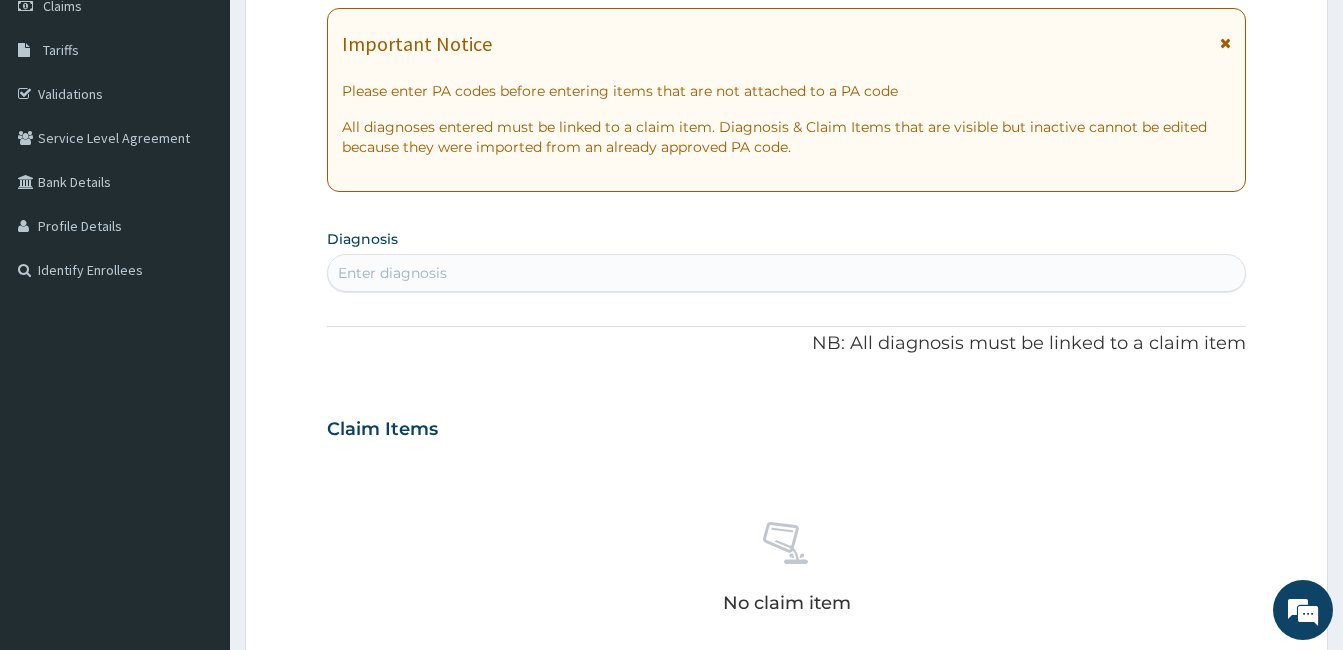 scroll, scrollTop: 0, scrollLeft: 0, axis: both 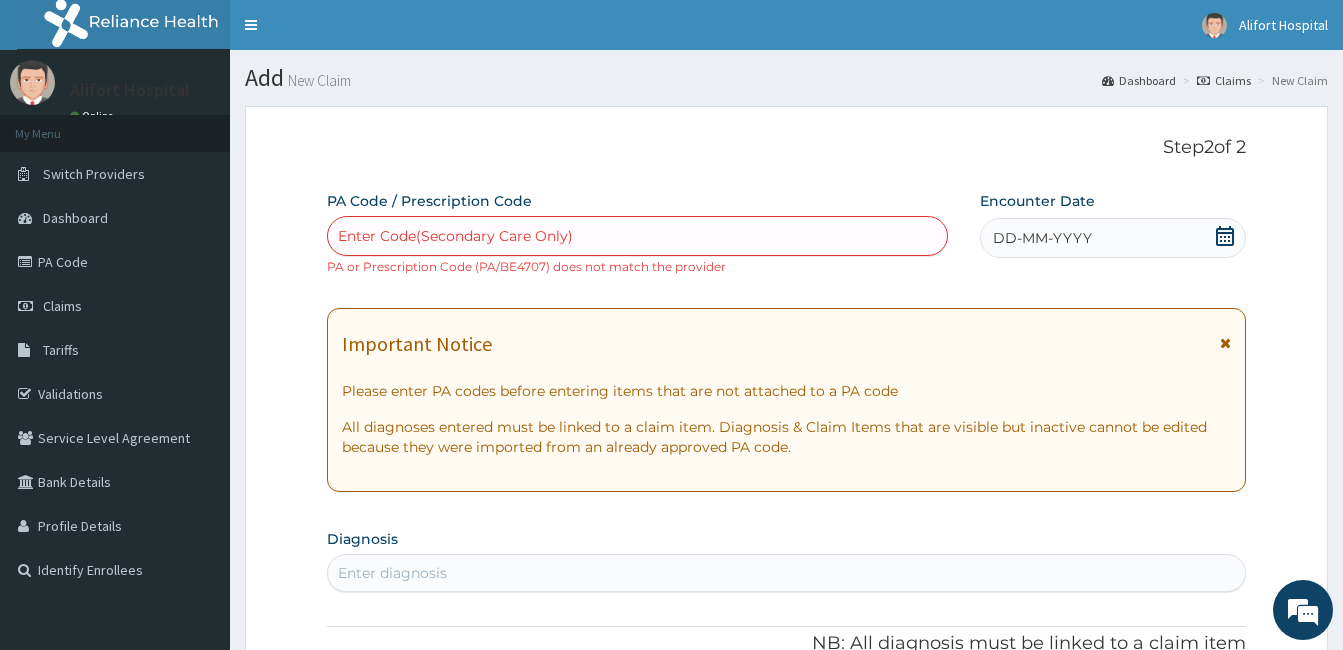 click at bounding box center [1225, 343] 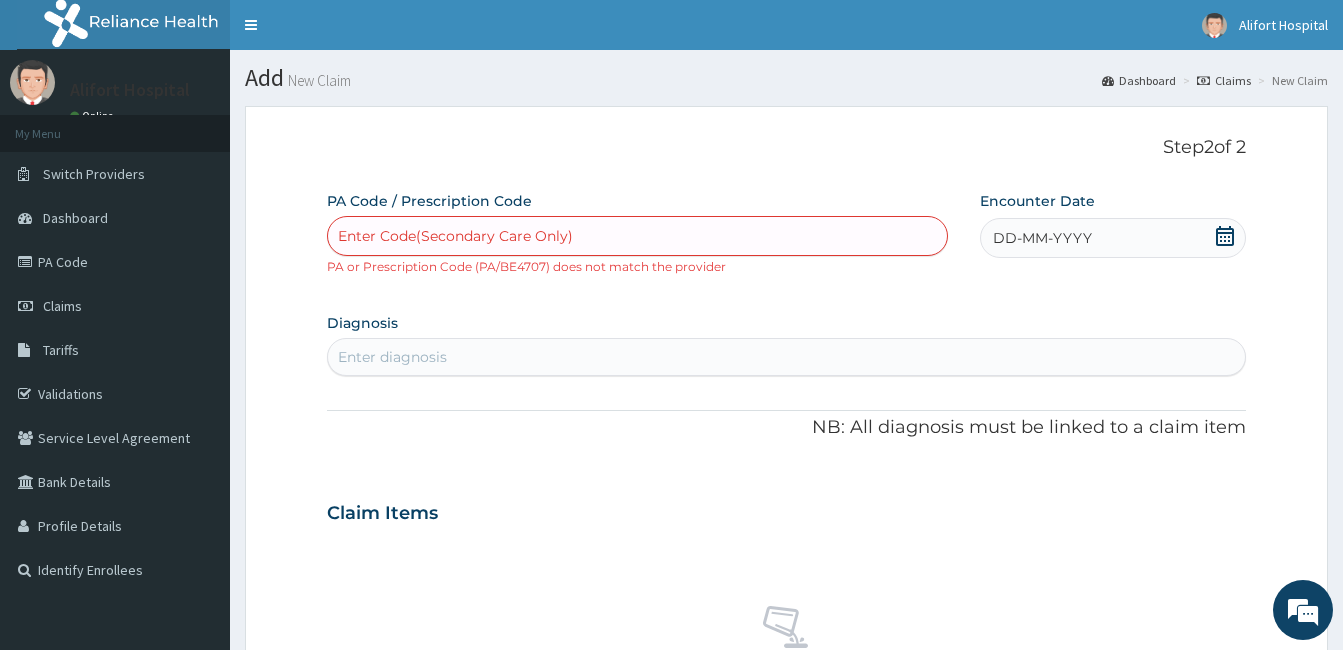 click on "DD-MM-YYYY" at bounding box center (1042, 238) 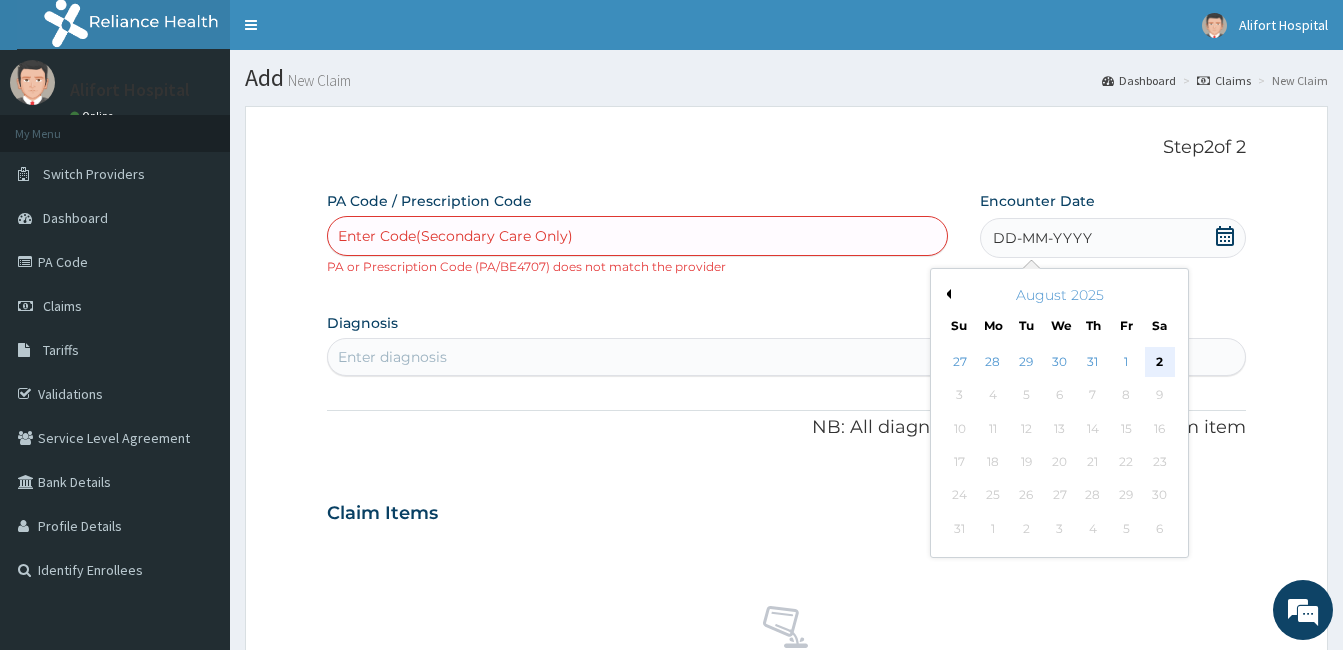 click on "2" at bounding box center [1159, 362] 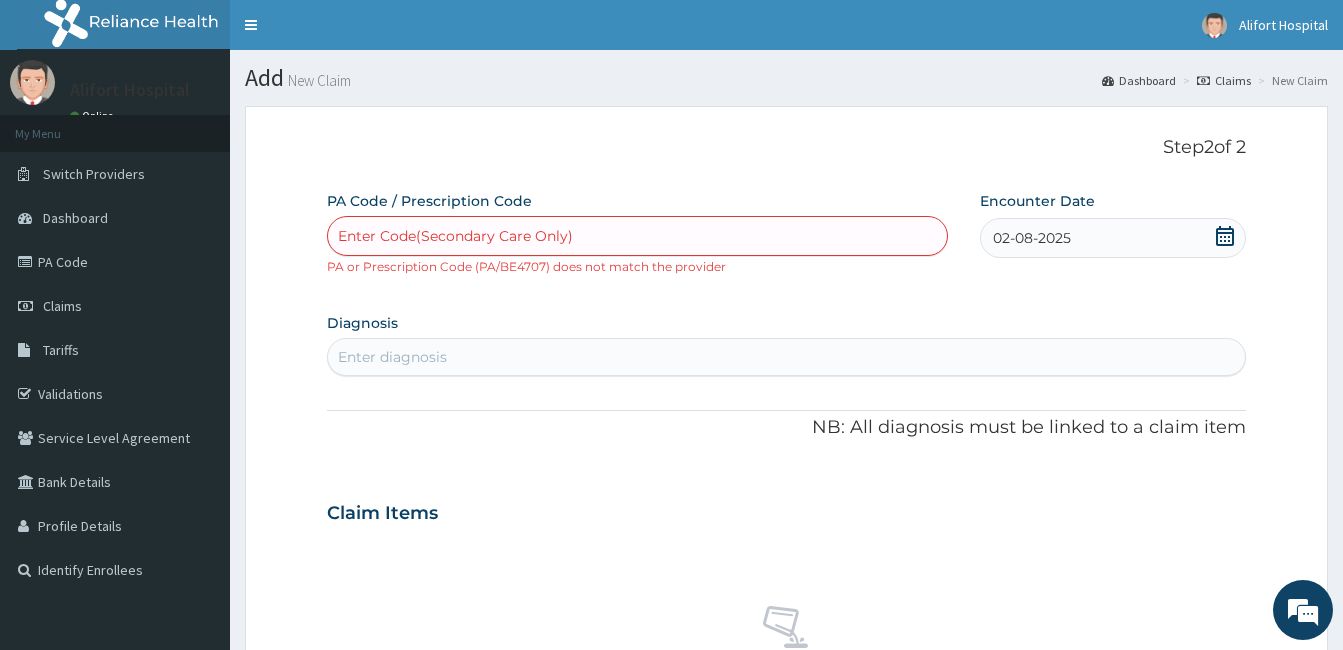 click on "Enter Code(Secondary Care Only)" at bounding box center [637, 236] 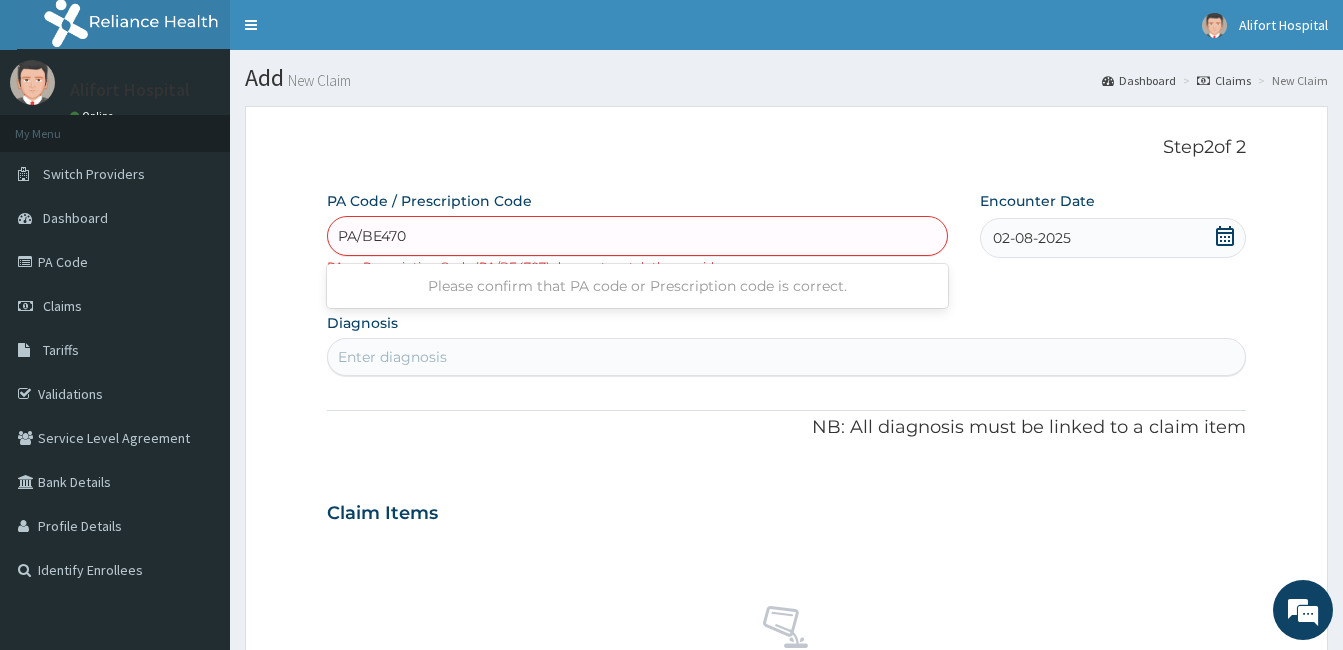 type on "PA/BE4707" 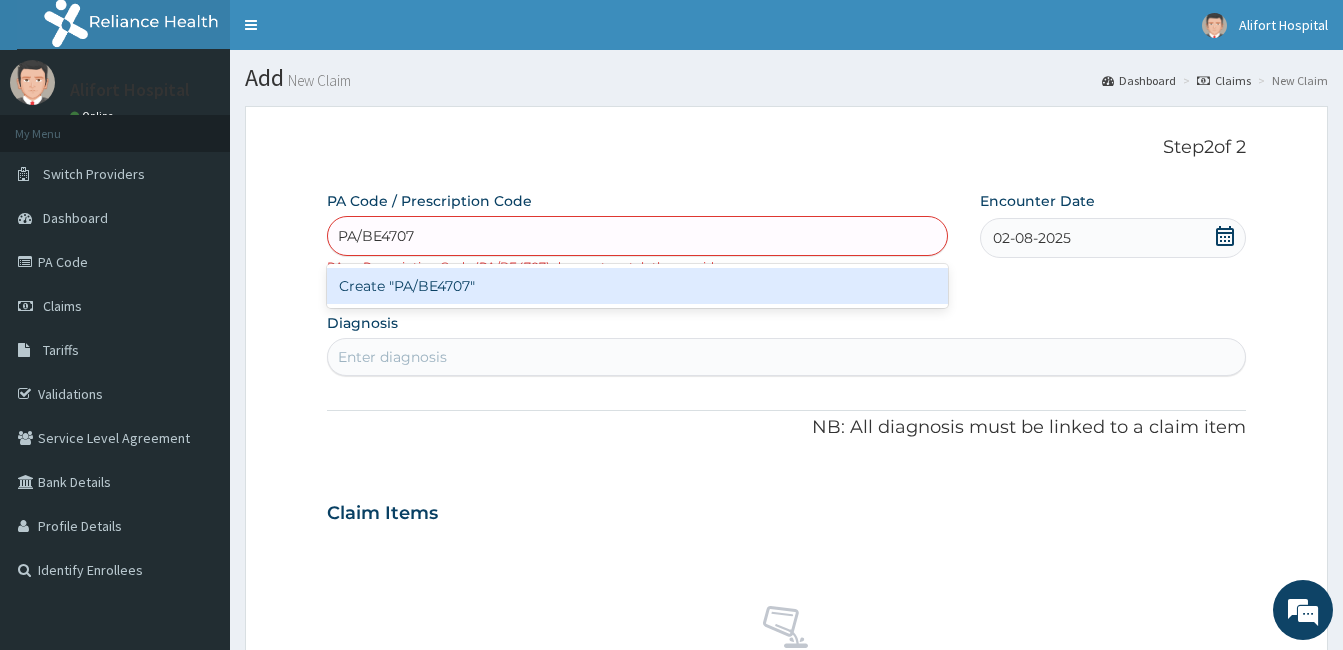 type 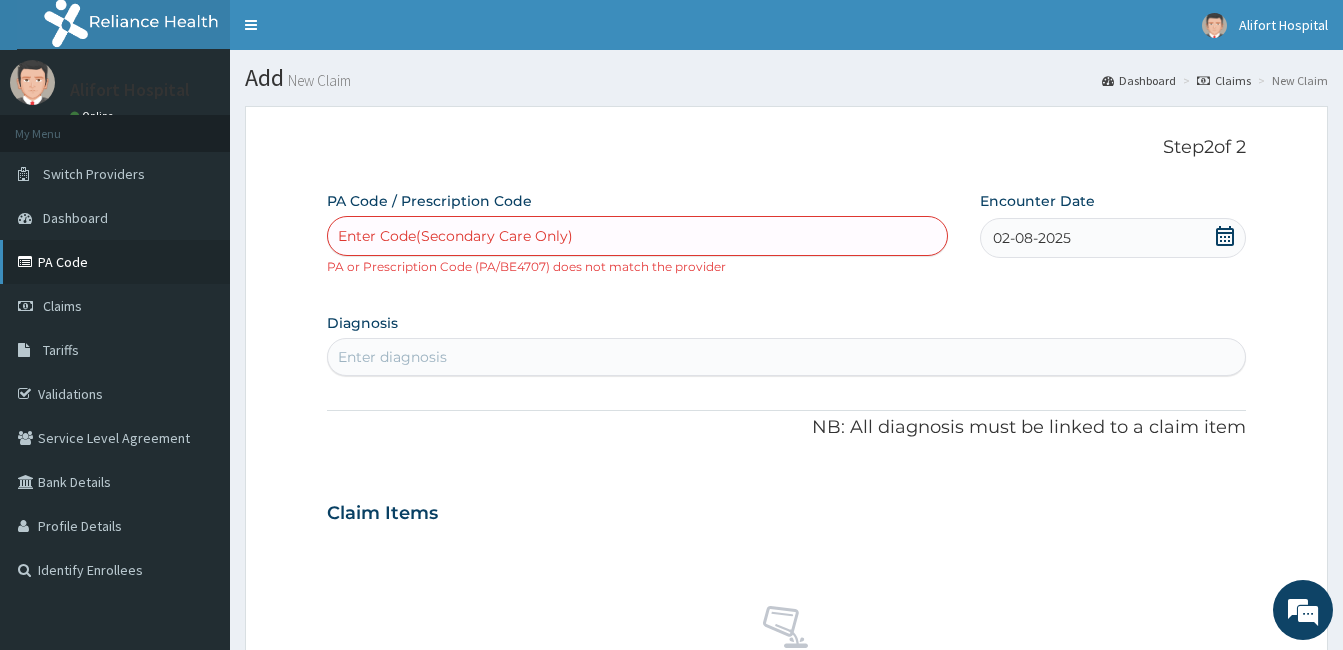 click on "PA Code" at bounding box center (115, 262) 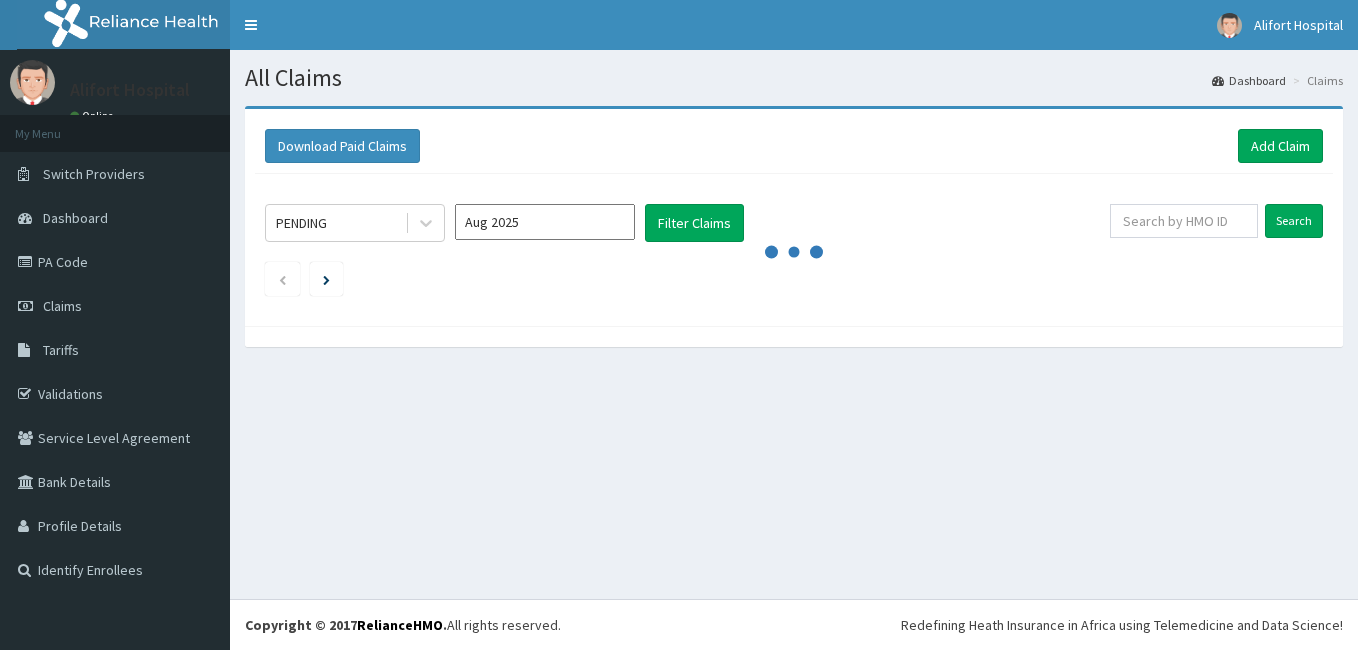 scroll, scrollTop: 0, scrollLeft: 0, axis: both 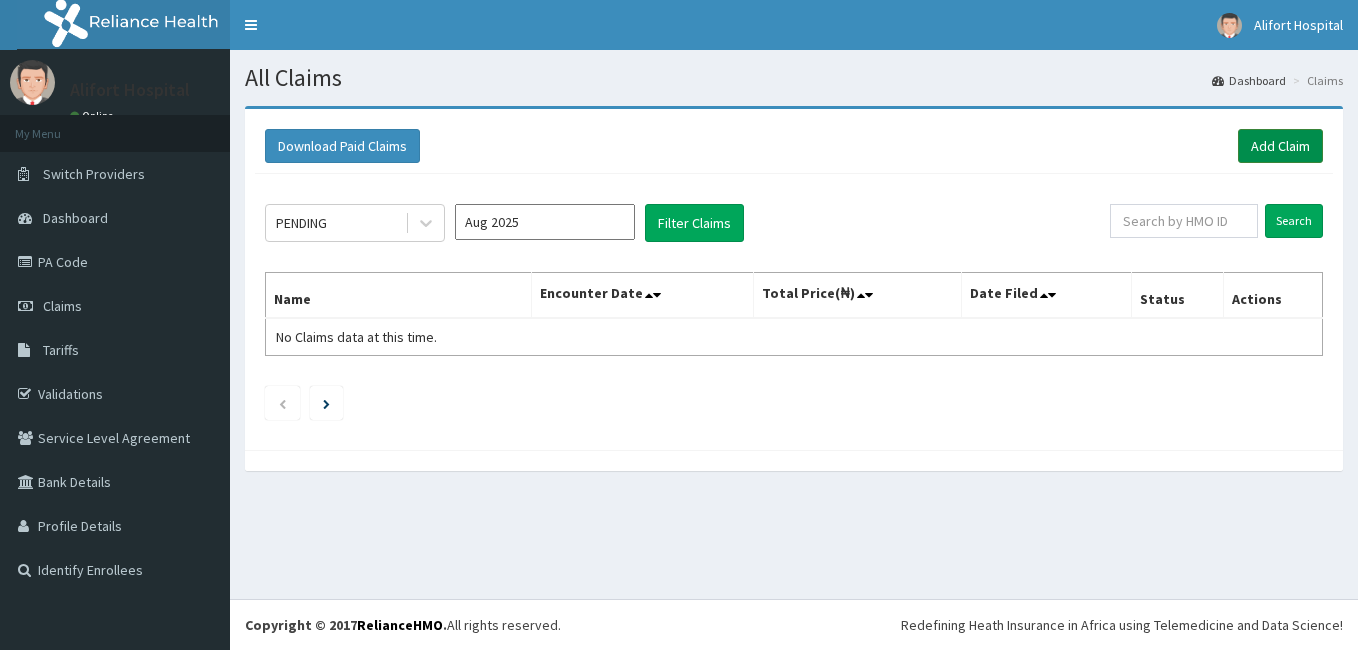 click on "Add Claim" at bounding box center [1280, 146] 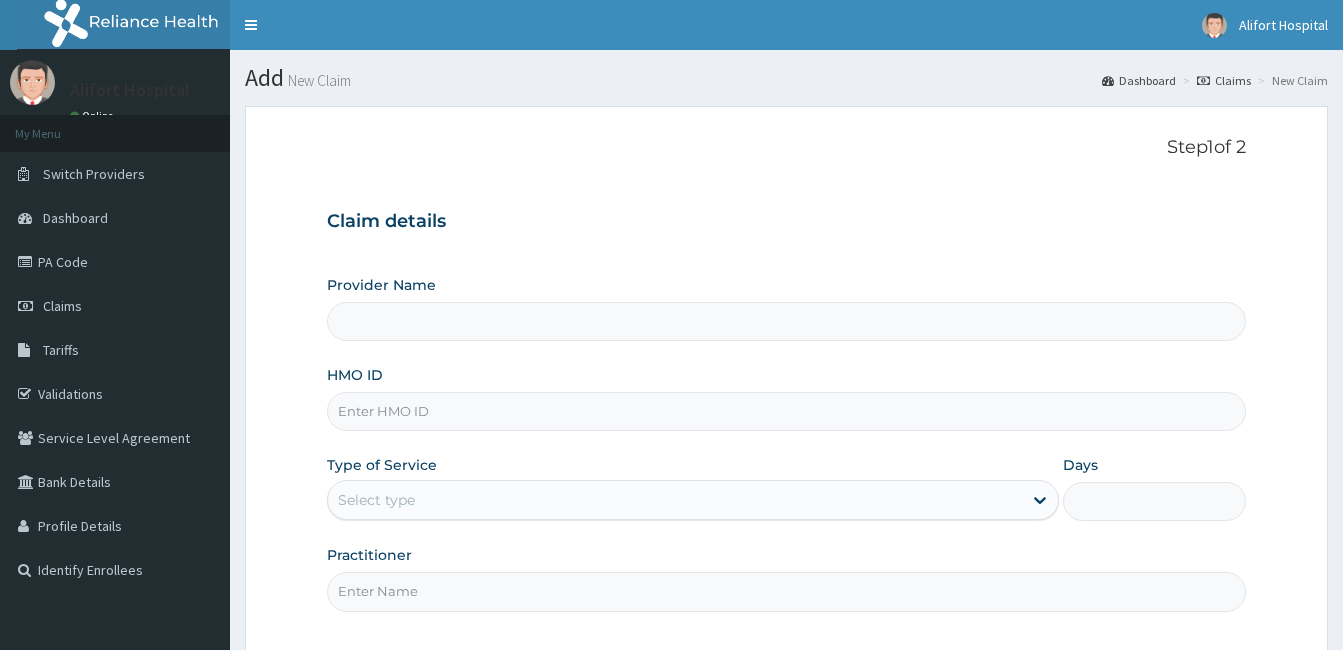 scroll, scrollTop: 0, scrollLeft: 0, axis: both 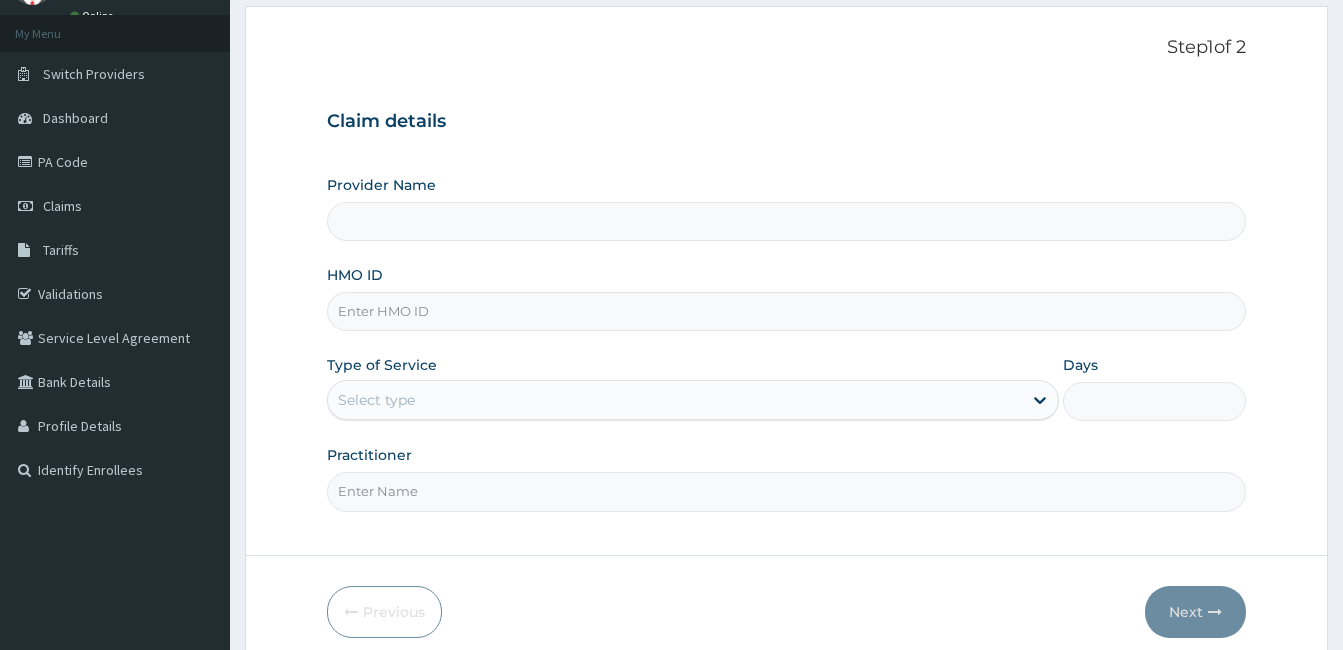 type on "Alifort Hospital" 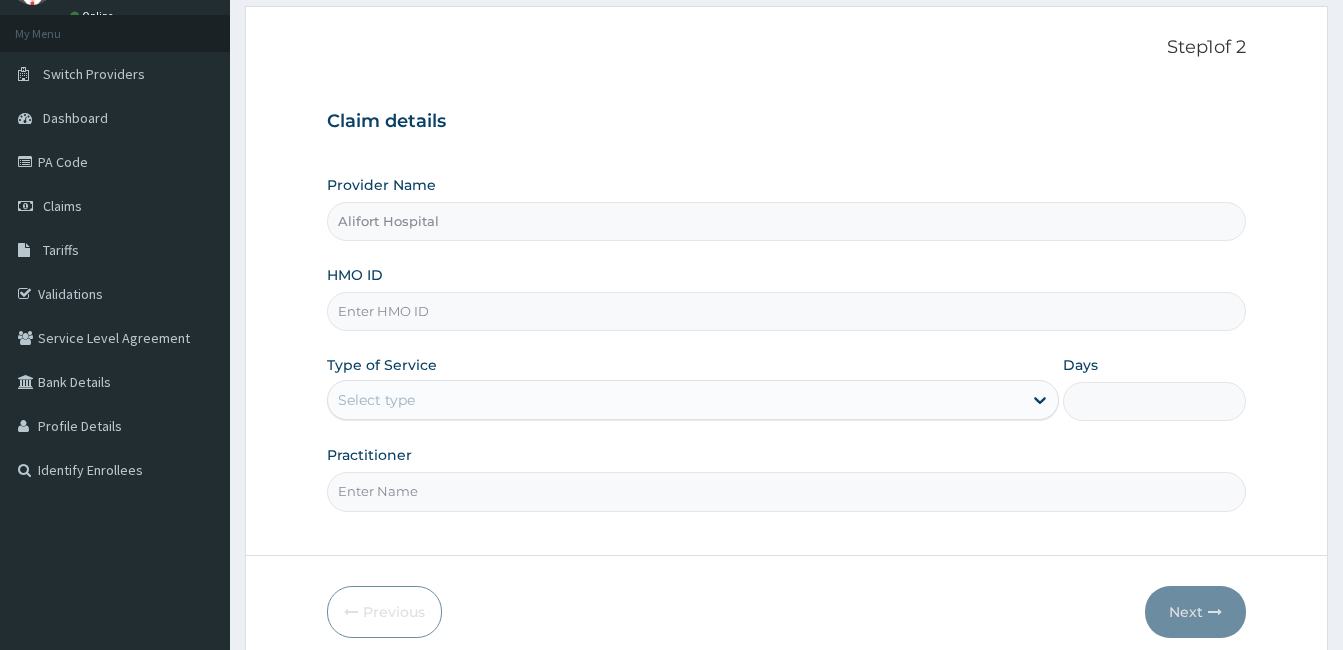 click on "HMO ID" at bounding box center [786, 311] 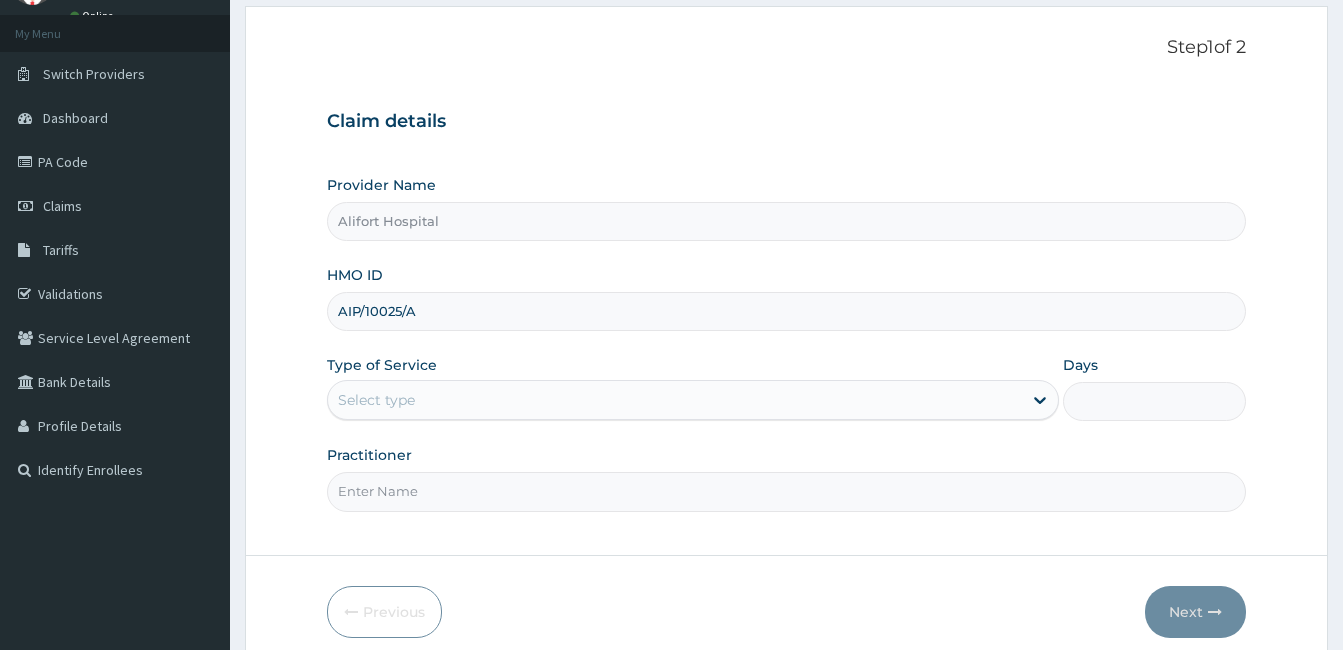 click on "Select type" at bounding box center (675, 400) 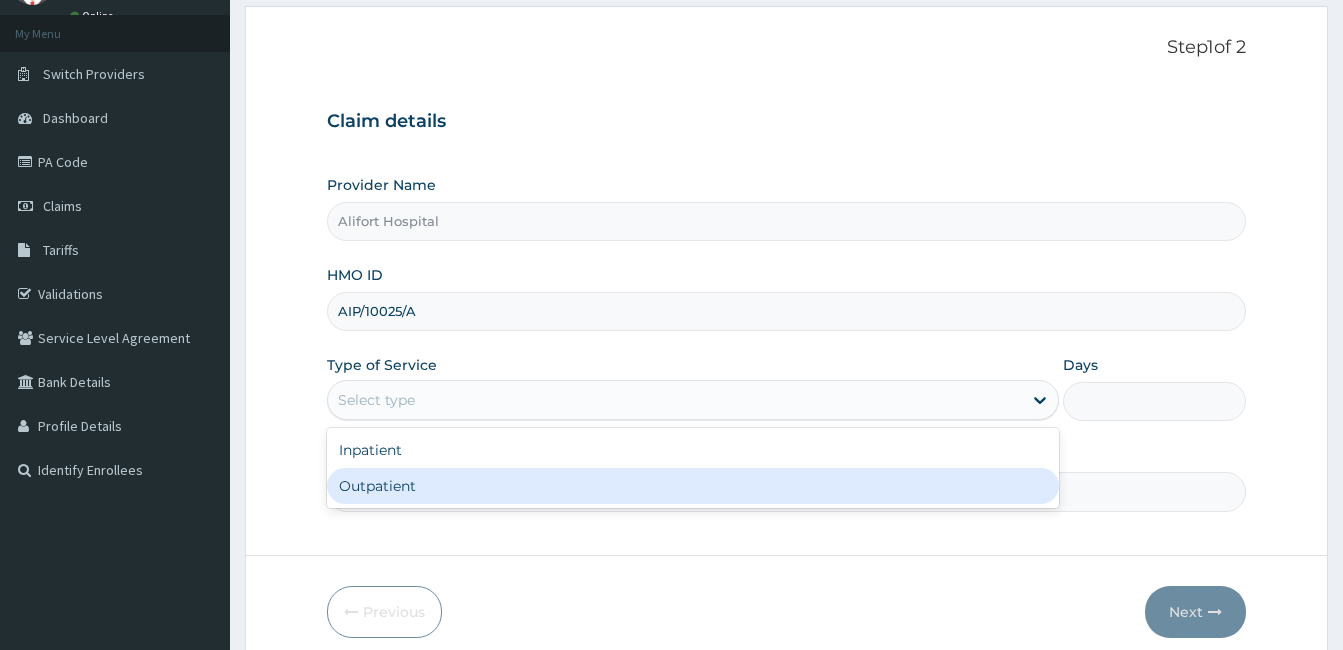 click on "Outpatient" at bounding box center [693, 486] 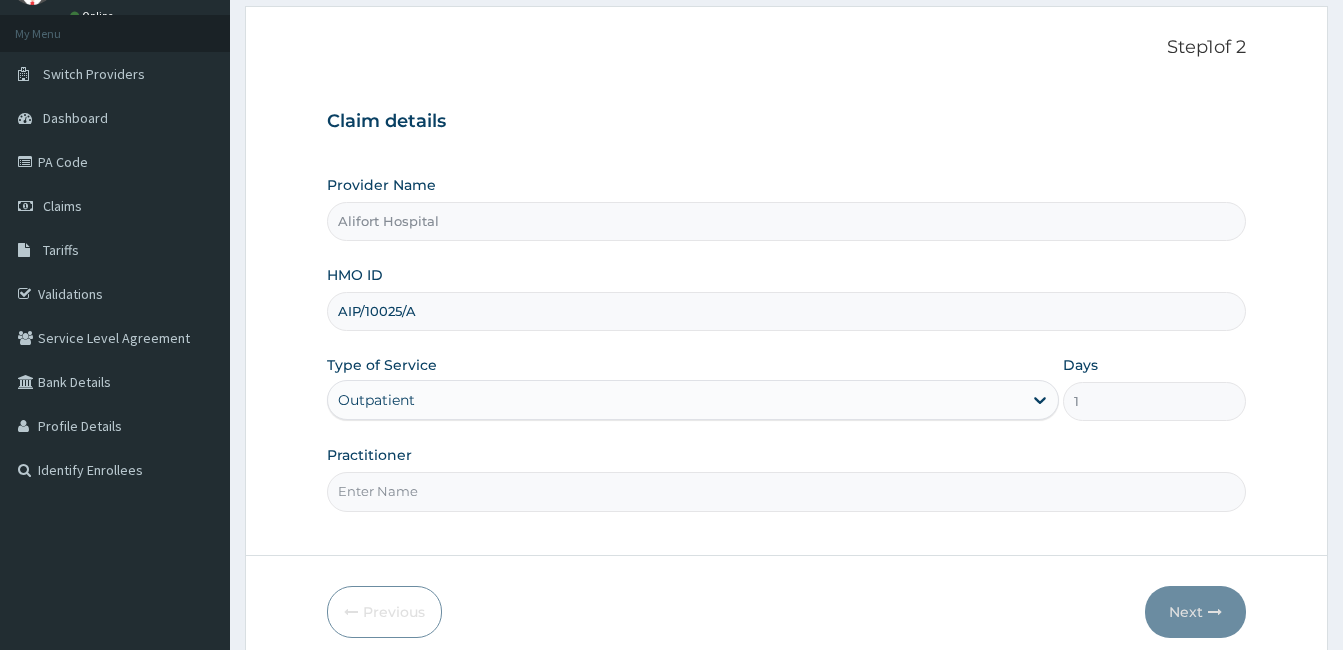 scroll, scrollTop: 185, scrollLeft: 0, axis: vertical 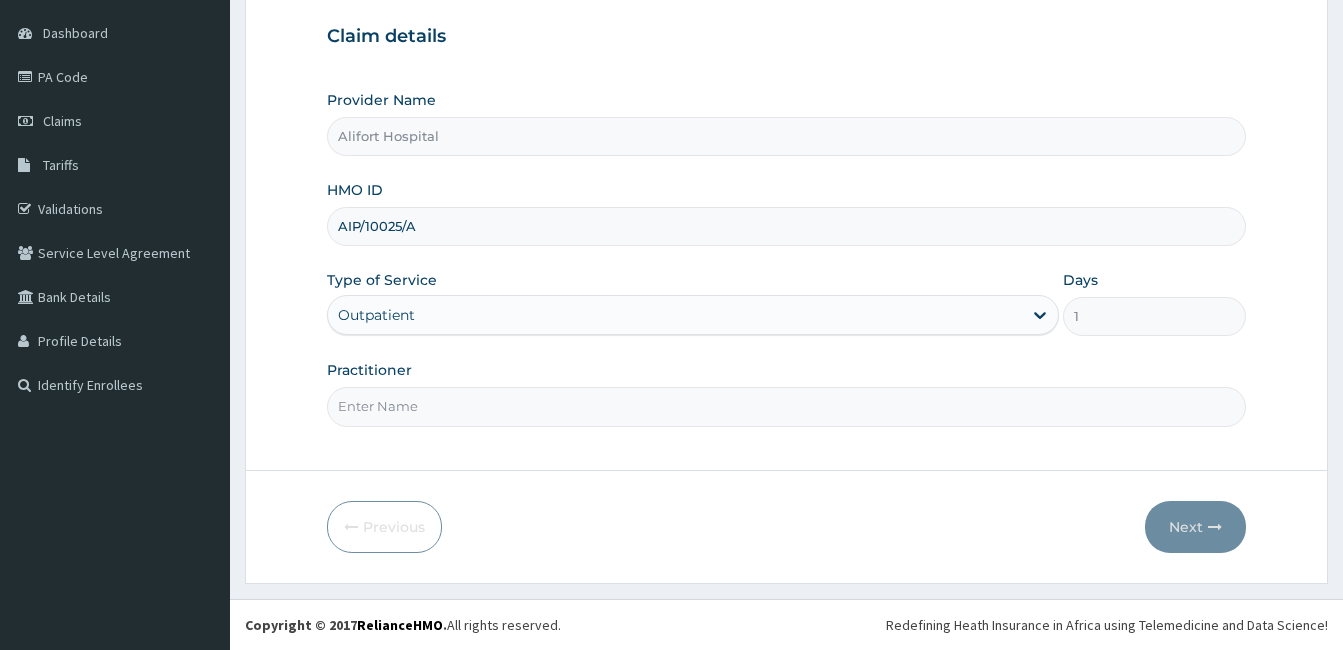 click on "Practitioner" at bounding box center (786, 406) 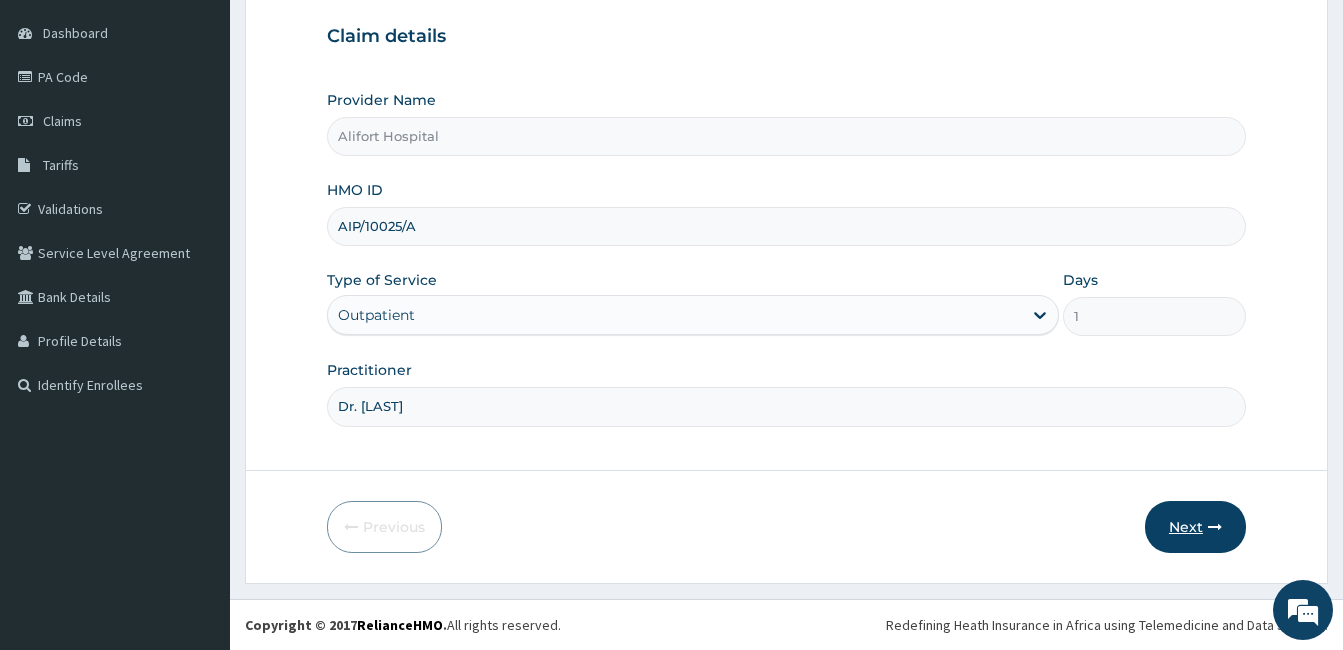 click on "Next" at bounding box center (1195, 527) 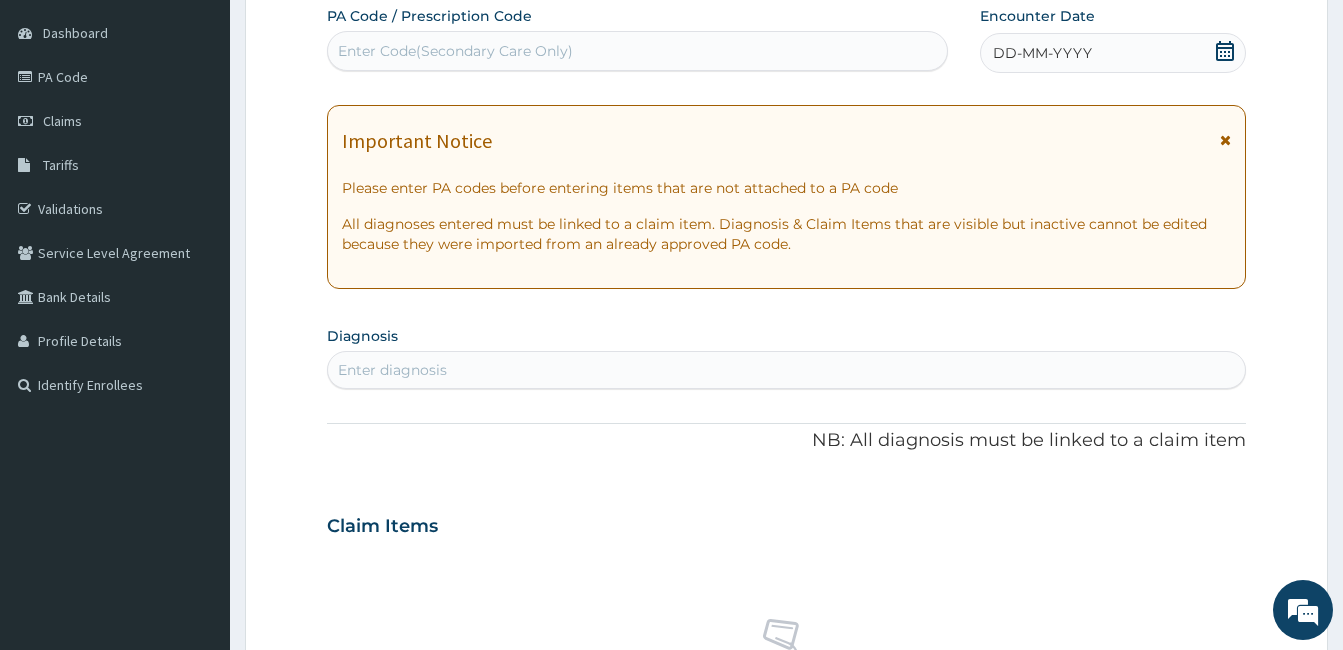 scroll, scrollTop: 0, scrollLeft: 0, axis: both 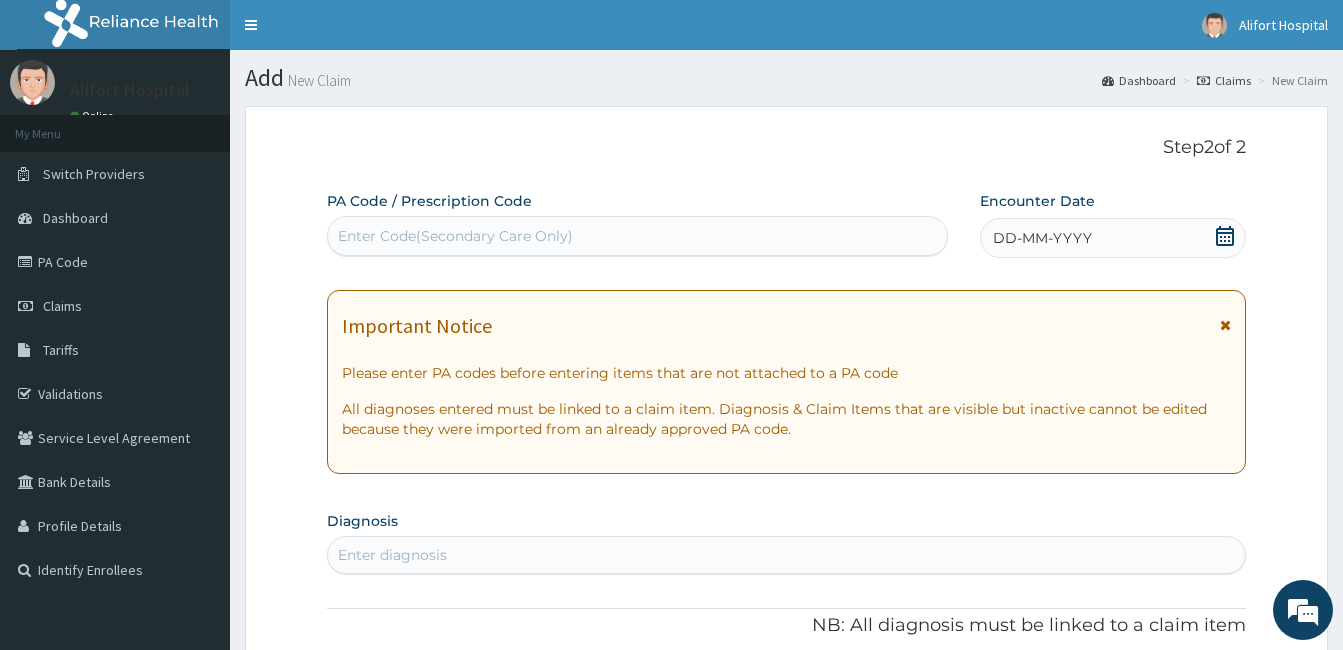 click on "Enter Code(Secondary Care Only)" at bounding box center [455, 236] 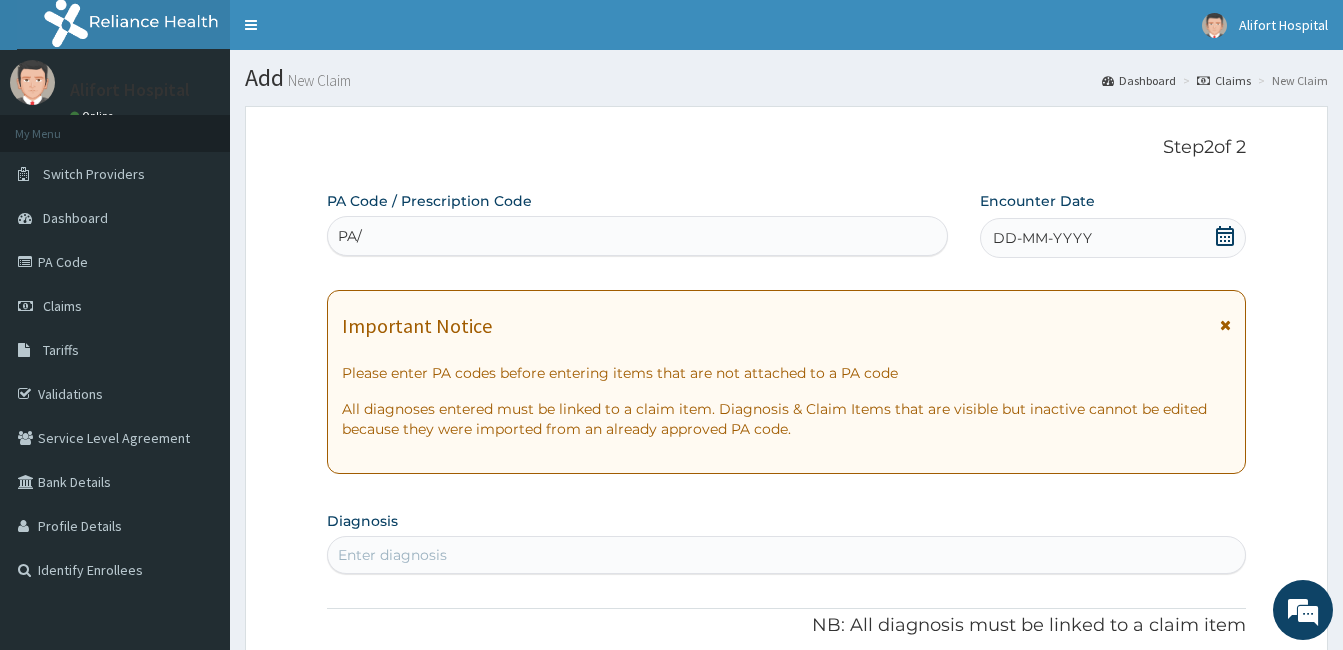 scroll, scrollTop: 0, scrollLeft: 0, axis: both 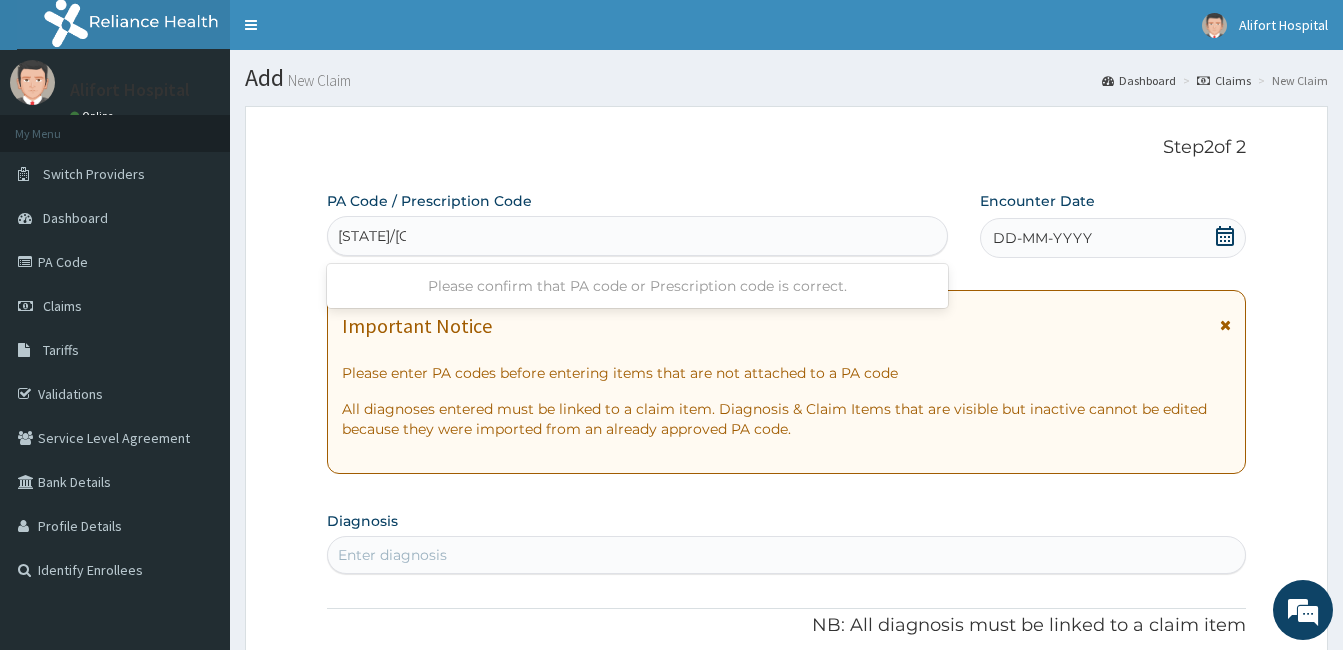 type on "PA/8E4707" 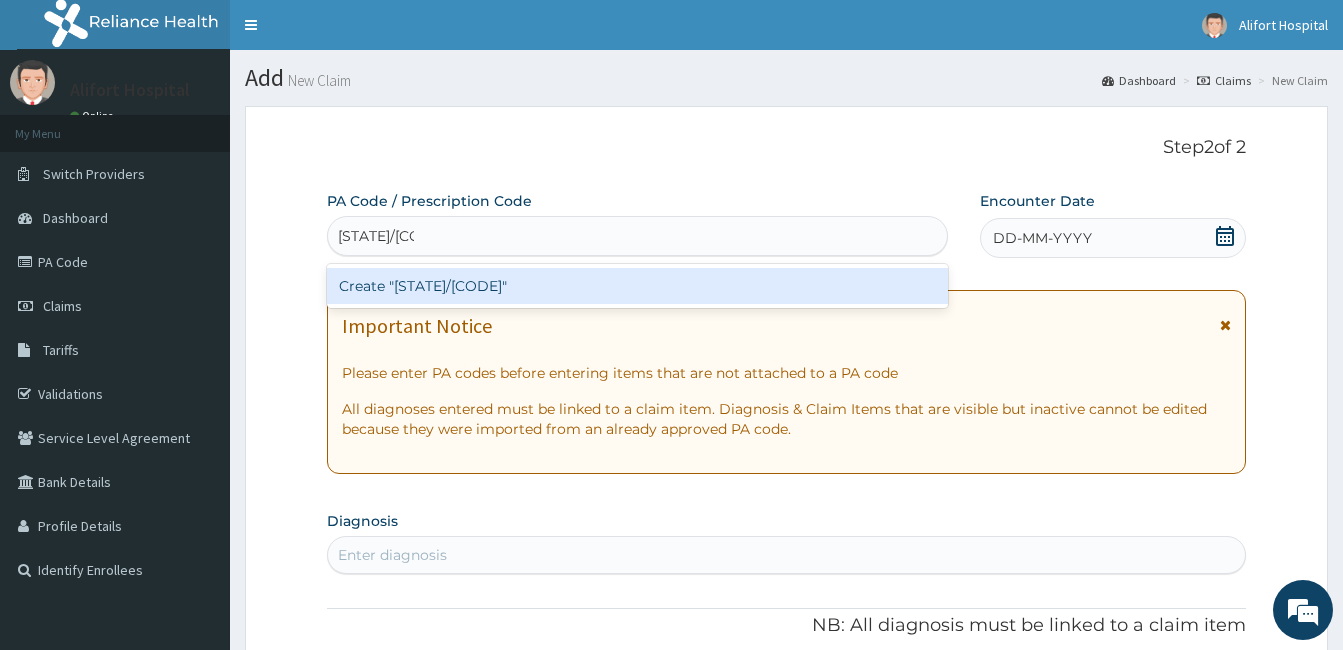 click on "Create "PA/8E4707"" at bounding box center [637, 286] 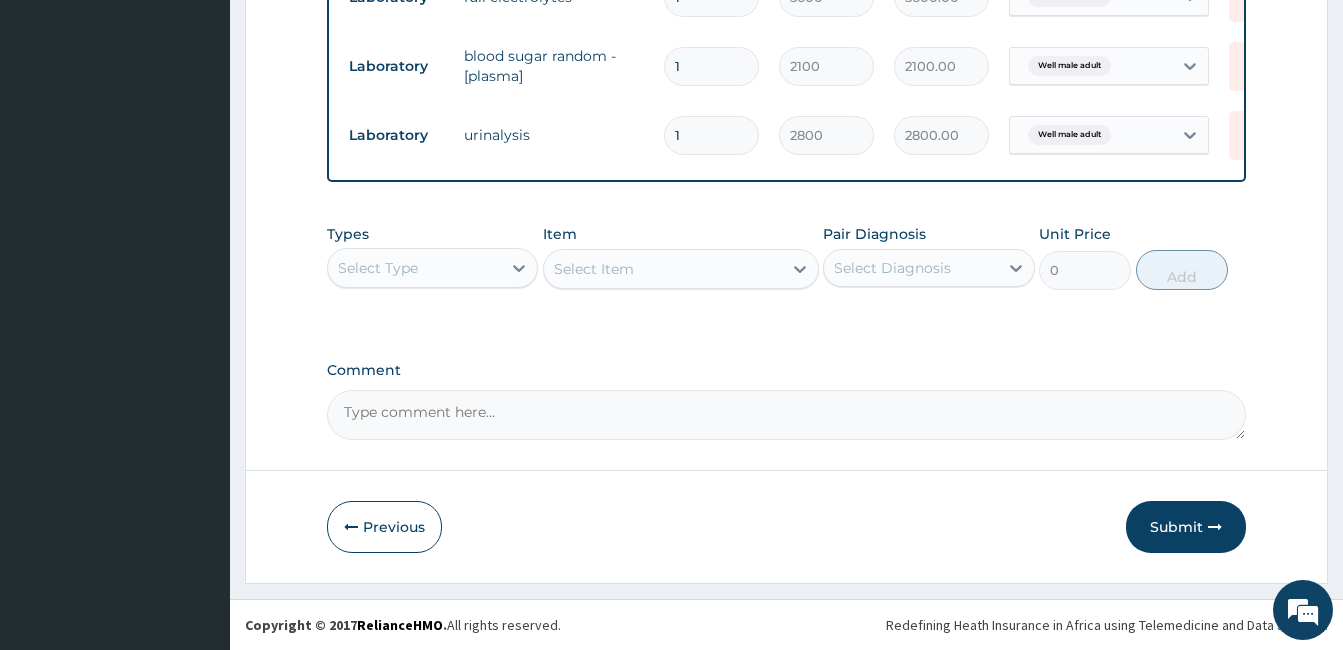 scroll, scrollTop: 1019, scrollLeft: 0, axis: vertical 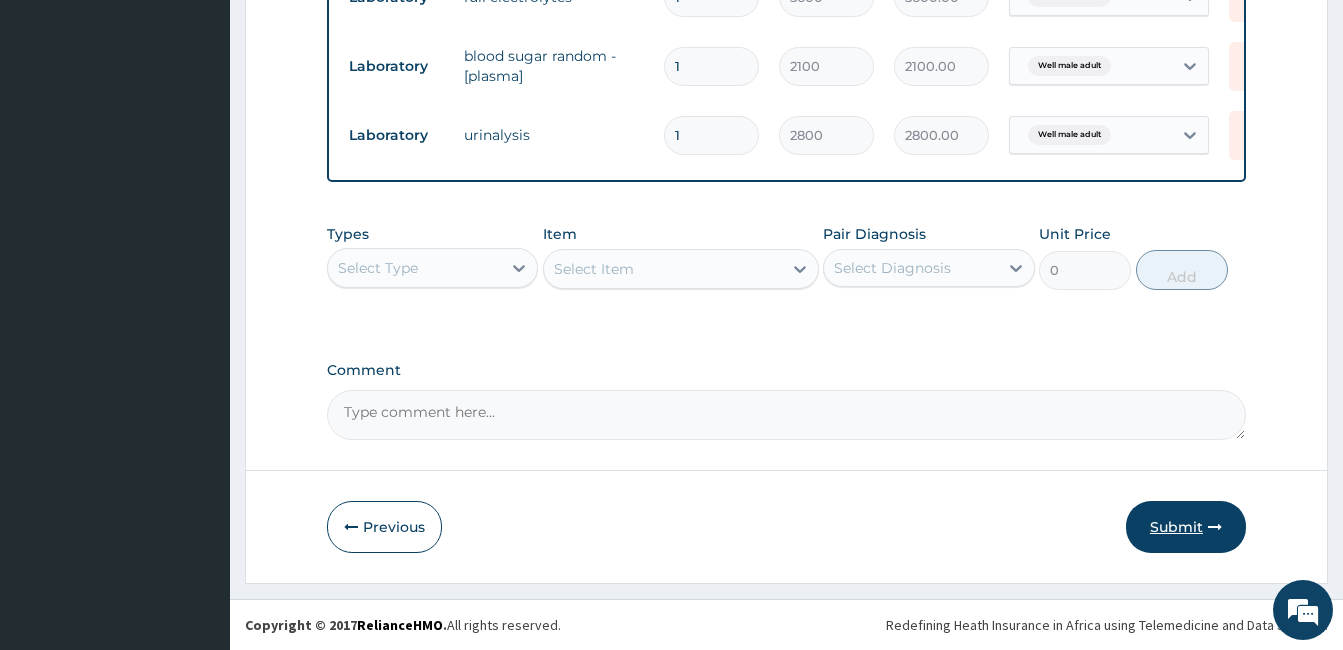 click on "Submit" at bounding box center [1186, 527] 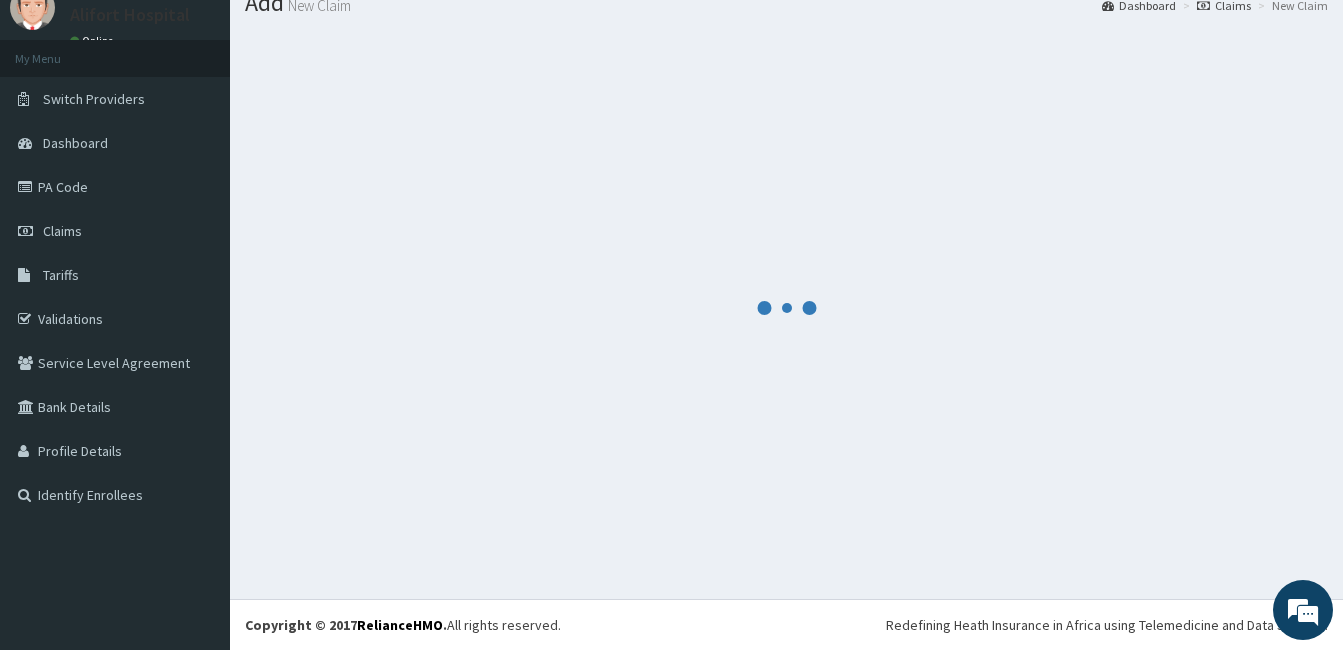 scroll, scrollTop: 1019, scrollLeft: 0, axis: vertical 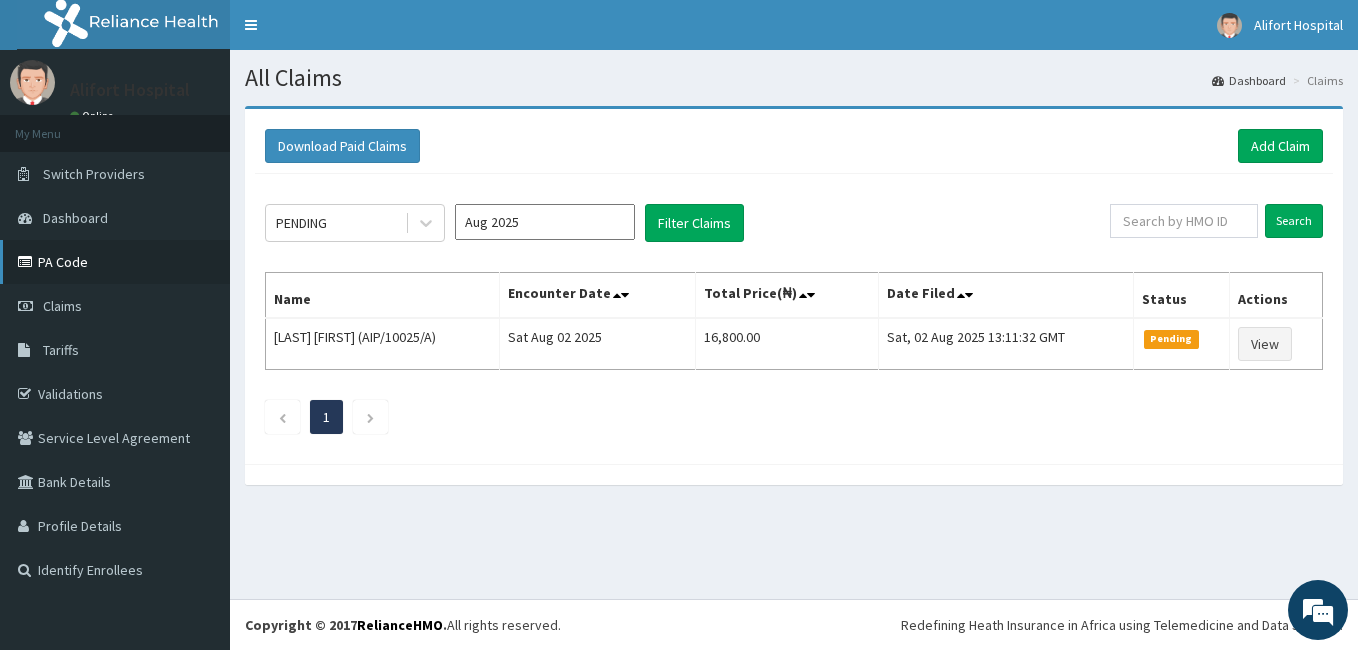 click on "PA Code" at bounding box center [115, 262] 